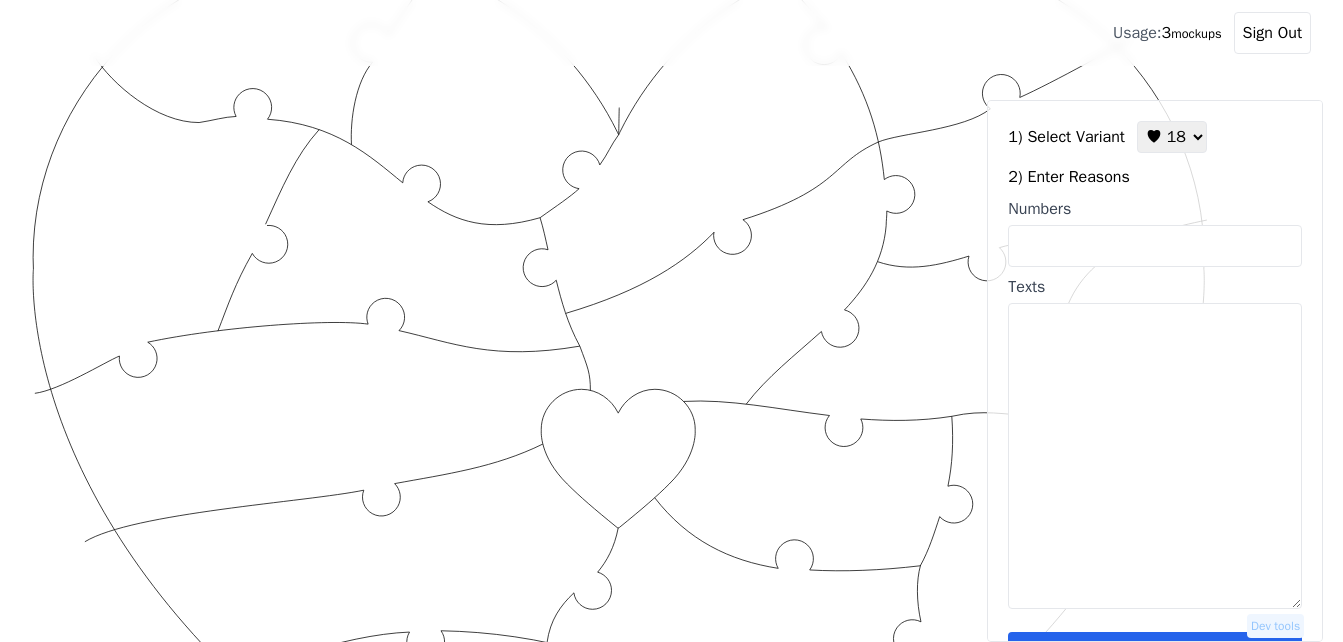 click on "♥ 12 ♥ 18 ♥ 28 ♥ 40 ♥ 50 ♥ 60 ♥ 70" at bounding box center (1172, 137) 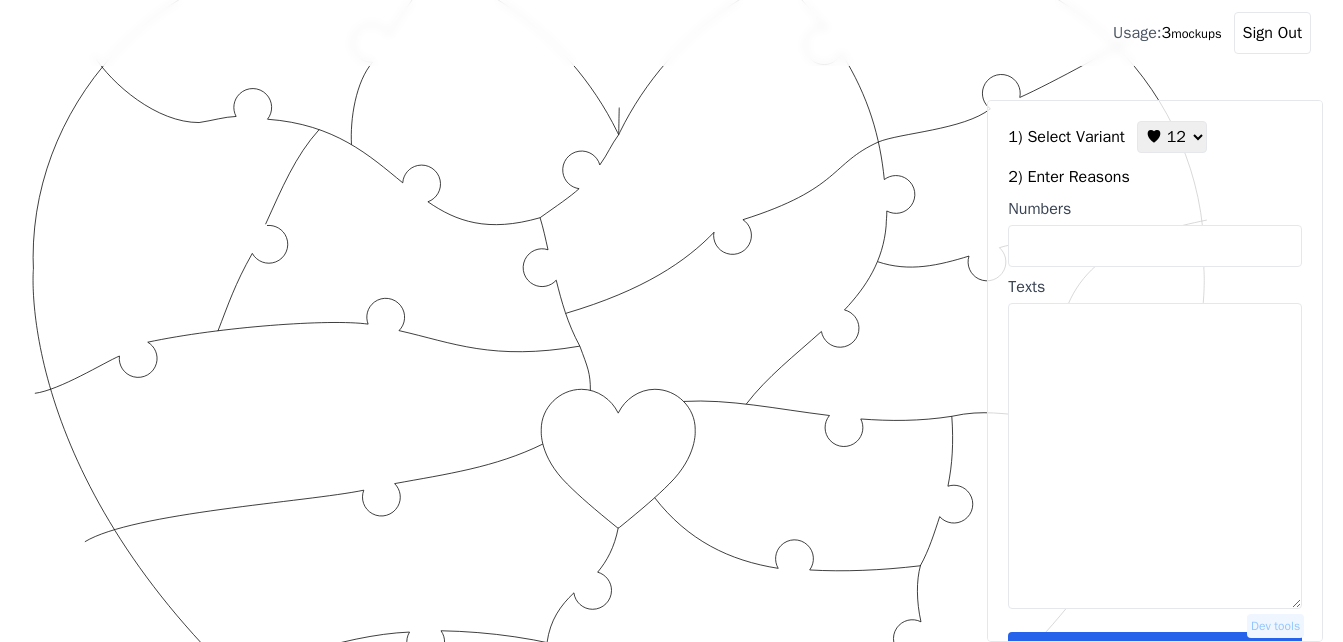 click on "♥ 12 ♥ 18 ♥ 28 ♥ 40 ♥ 50 ♥ 60 ♥ 70" at bounding box center (1172, 137) 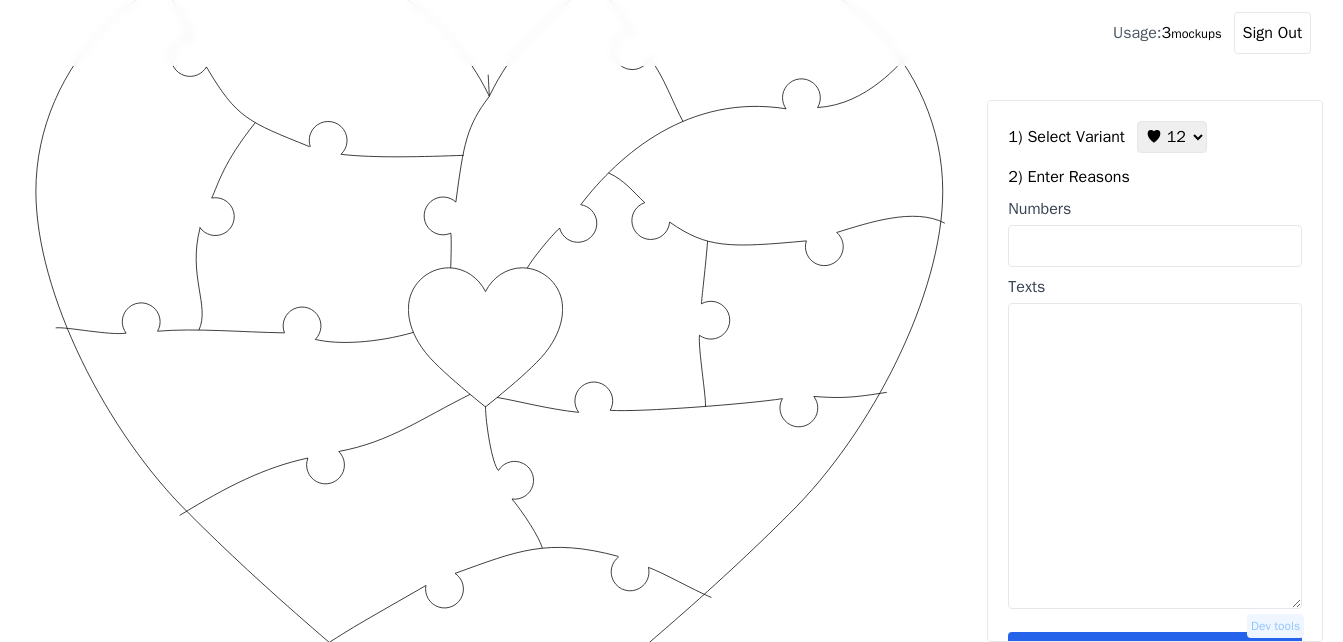 click on "Numbers" at bounding box center [1155, 246] 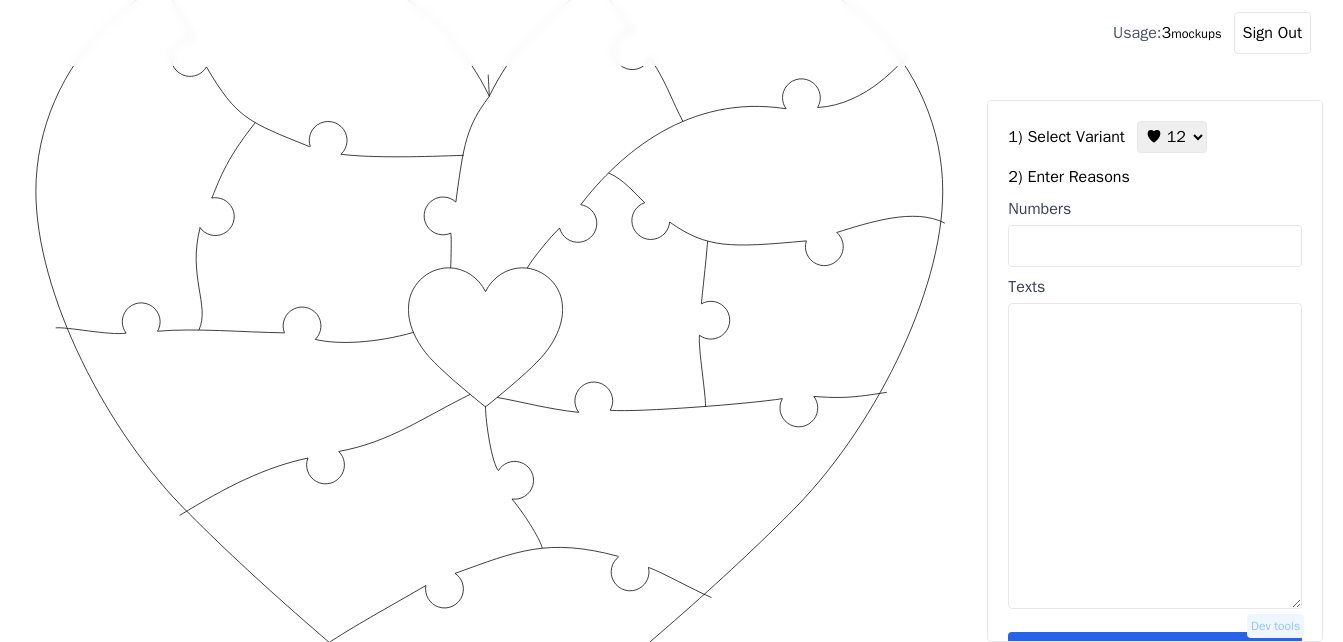 paste on "2, 6, 9, 12, 17, 18, 22, 29, 33, 43, 44, 60," 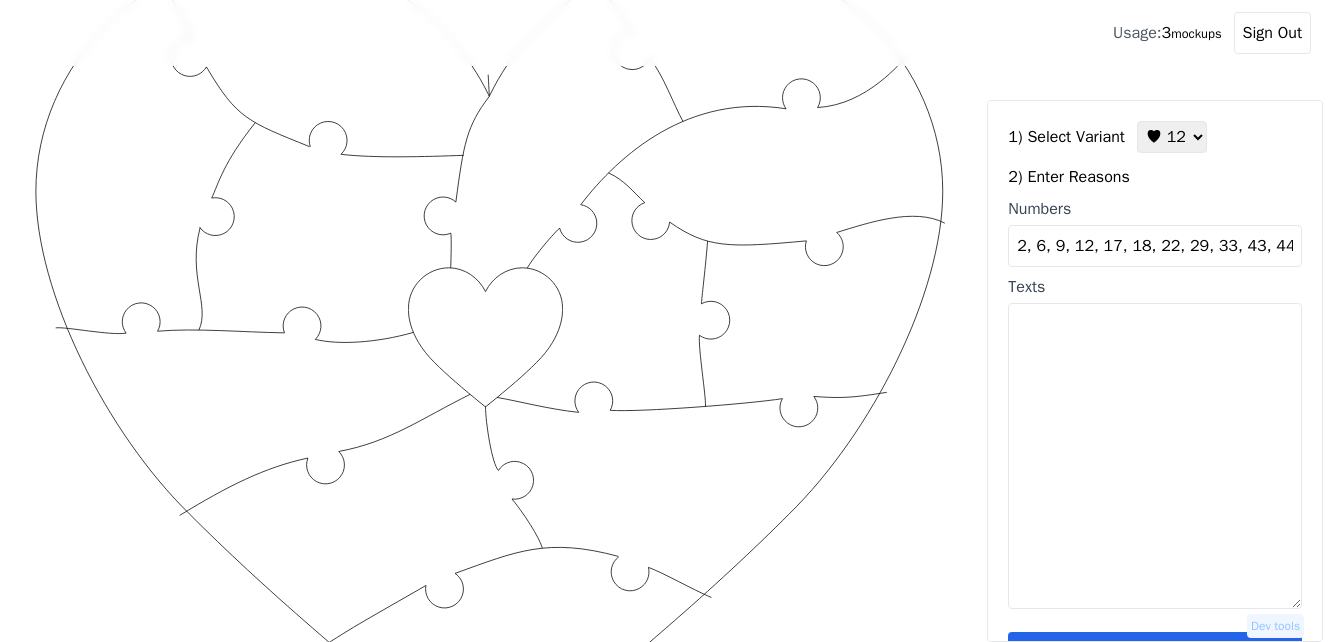 scroll, scrollTop: 0, scrollLeft: 14, axis: horizontal 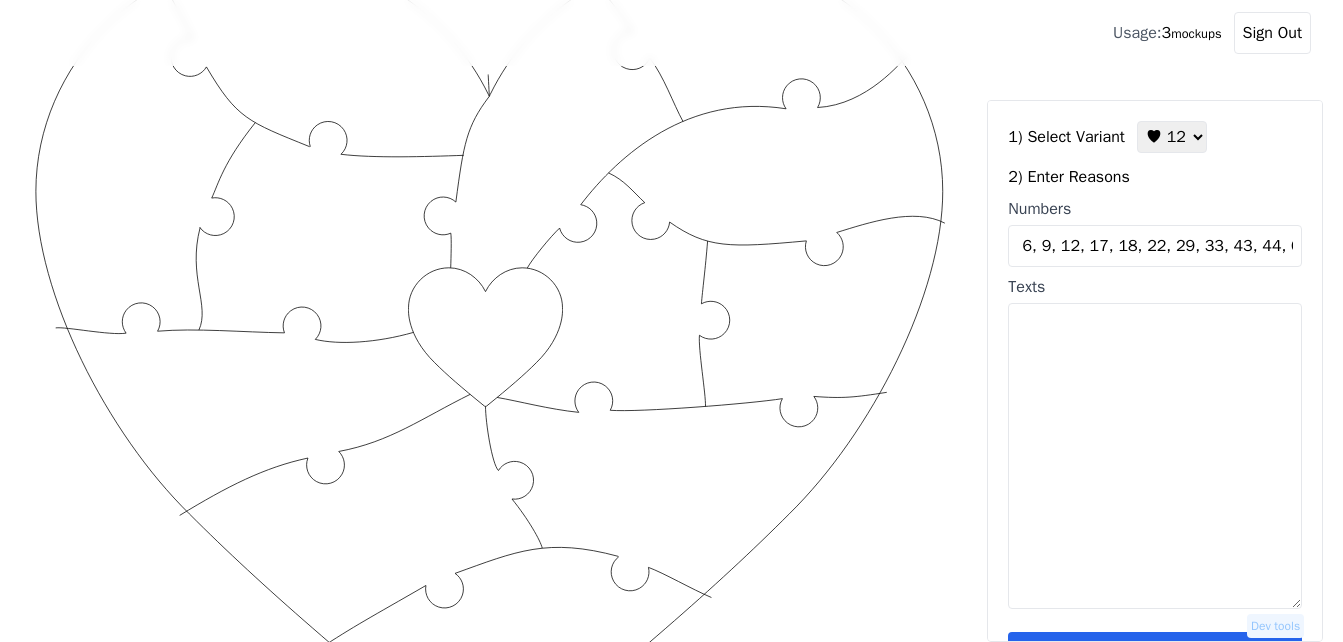 type on "2, 6, 9, 12, 17, 18, 22, 29, 33, 43, 44, 60," 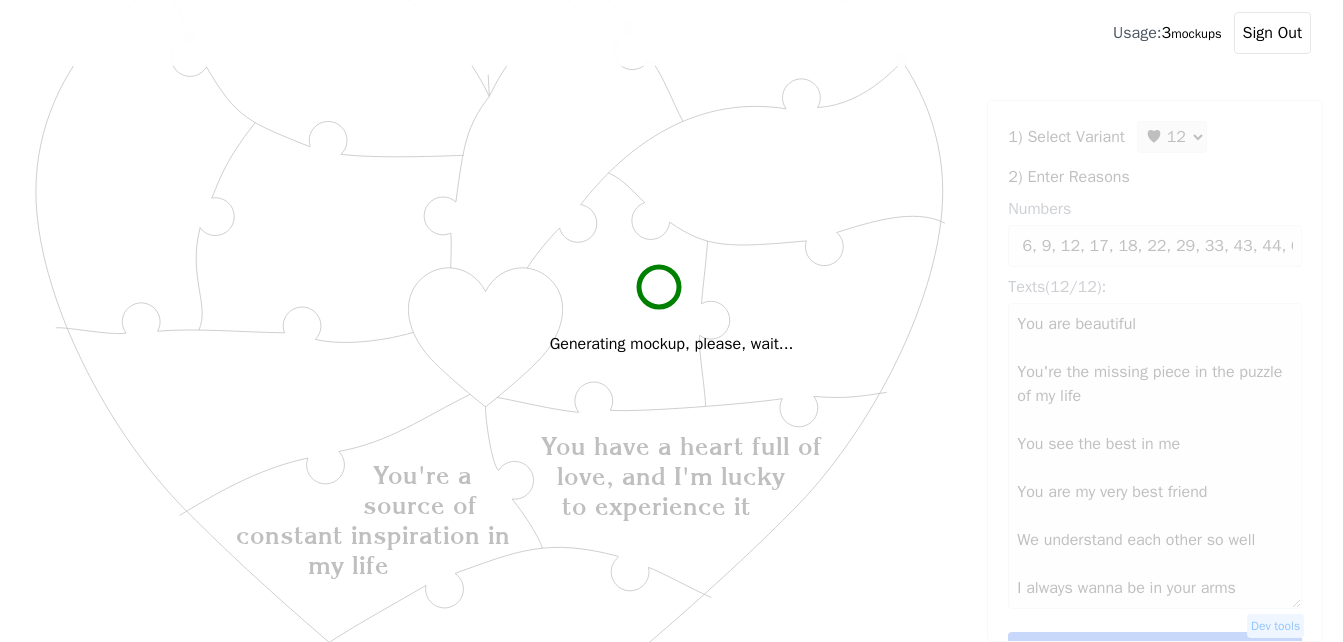 scroll, scrollTop: 0, scrollLeft: 0, axis: both 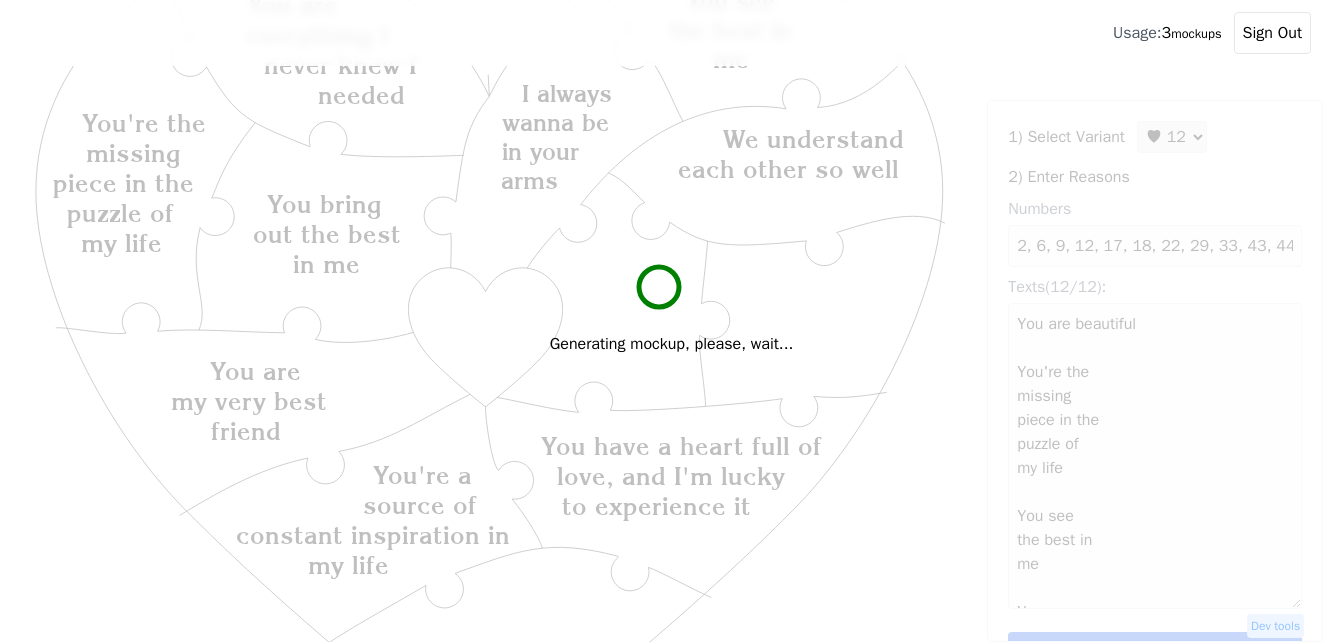 type on "You are
beautiful
You're the
missing
piece in the
puzzle of
my life
You see
the best in
me
You are
my very best
friend
We understand
each other so well
I always
wanna be
in your
arms
You are
my lucky
charm
You bring
out the best
in me
You have a heart full of
love, and I'm lucky
to experience it
You're my person
You're a
source of
constant inspiration in
my life
You are
everything I
never knew I
needed" 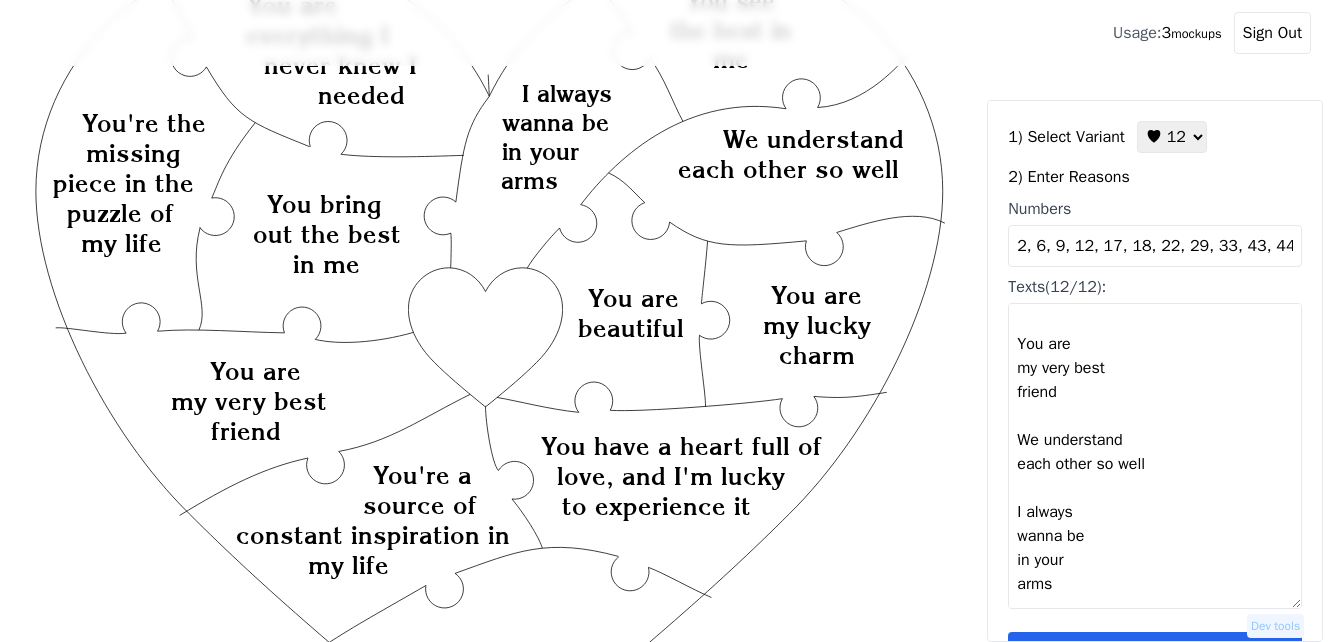 scroll, scrollTop: 300, scrollLeft: 0, axis: vertical 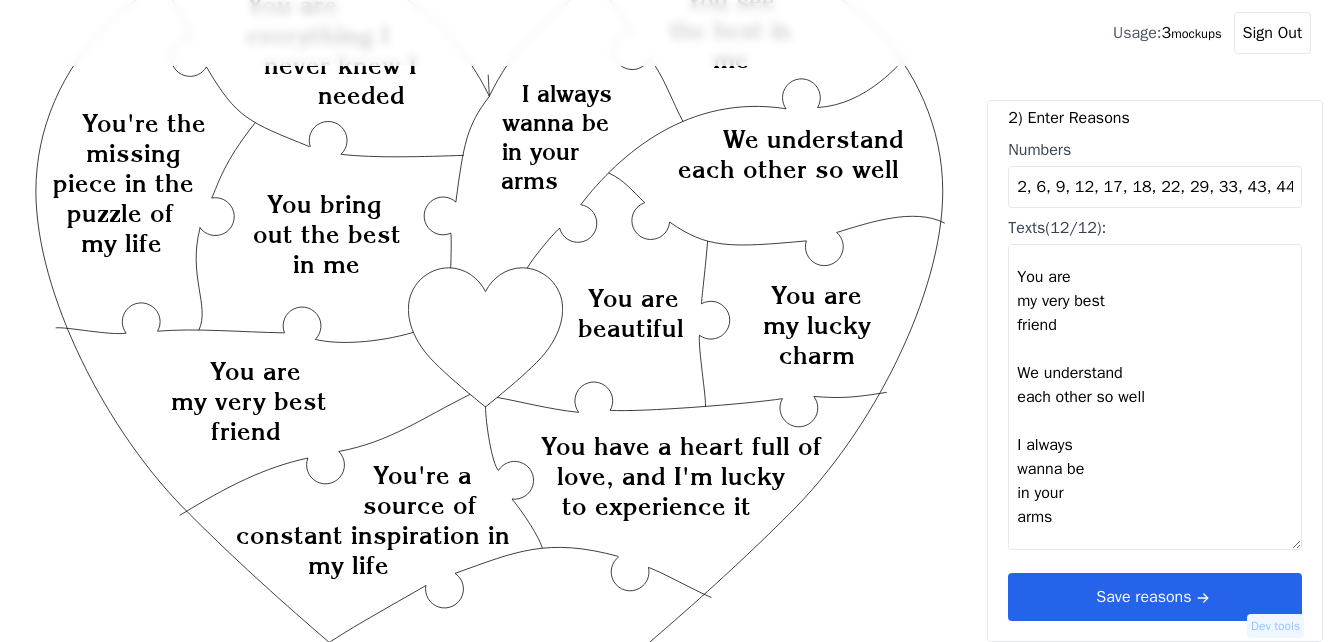 click on "Save reasons" at bounding box center [1155, 597] 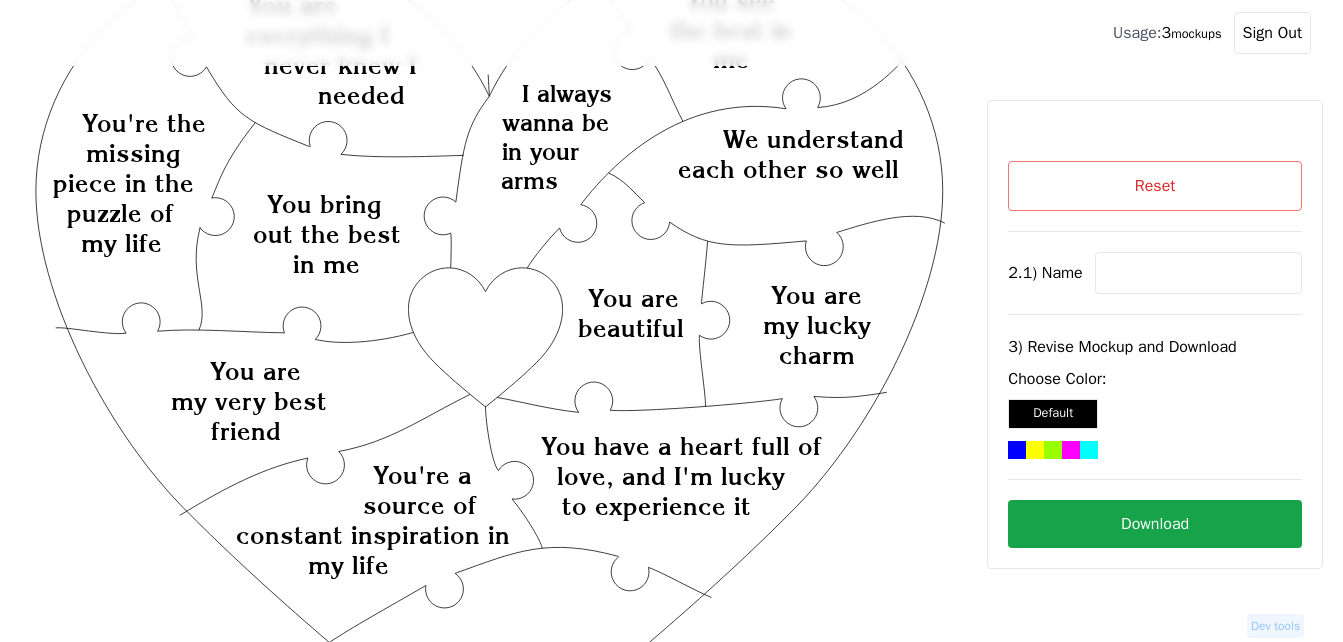 scroll, scrollTop: 0, scrollLeft: 0, axis: both 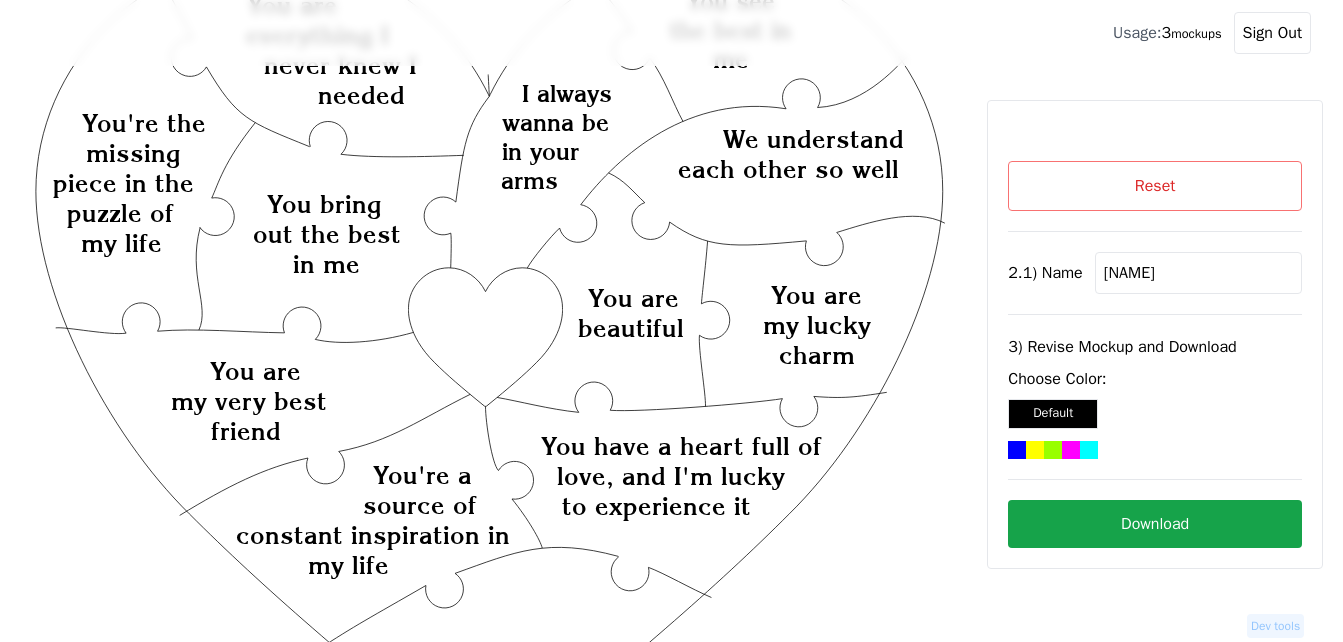 type on "[NAME]" 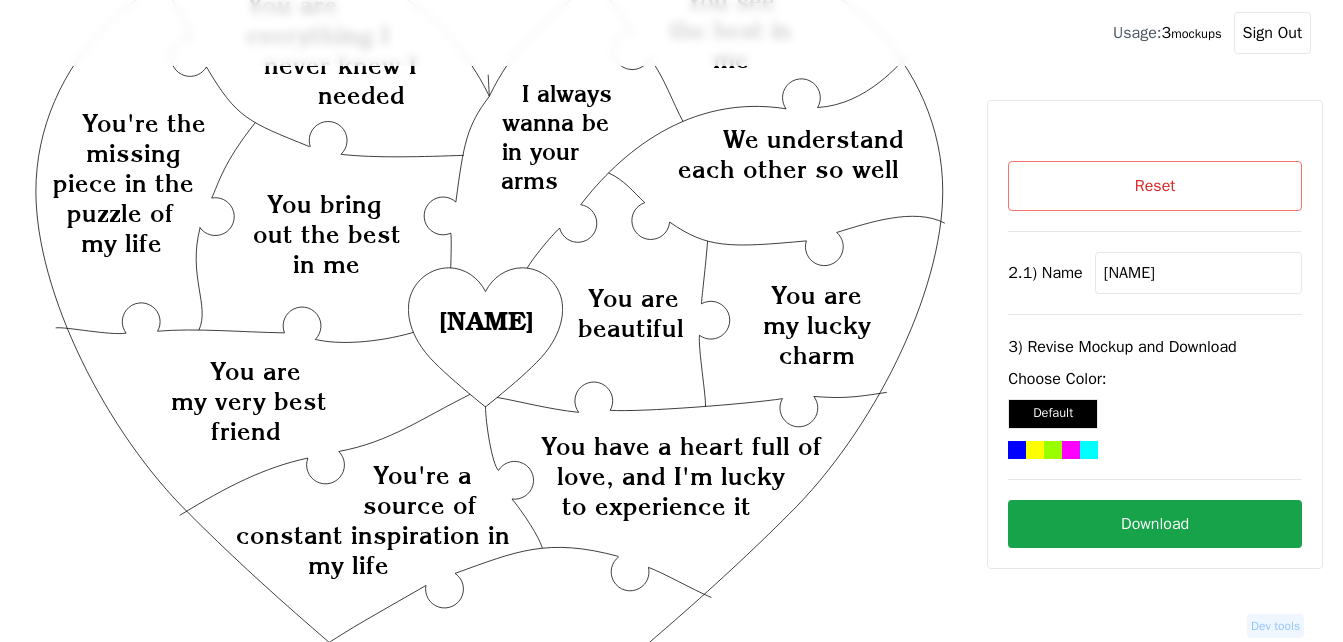 click 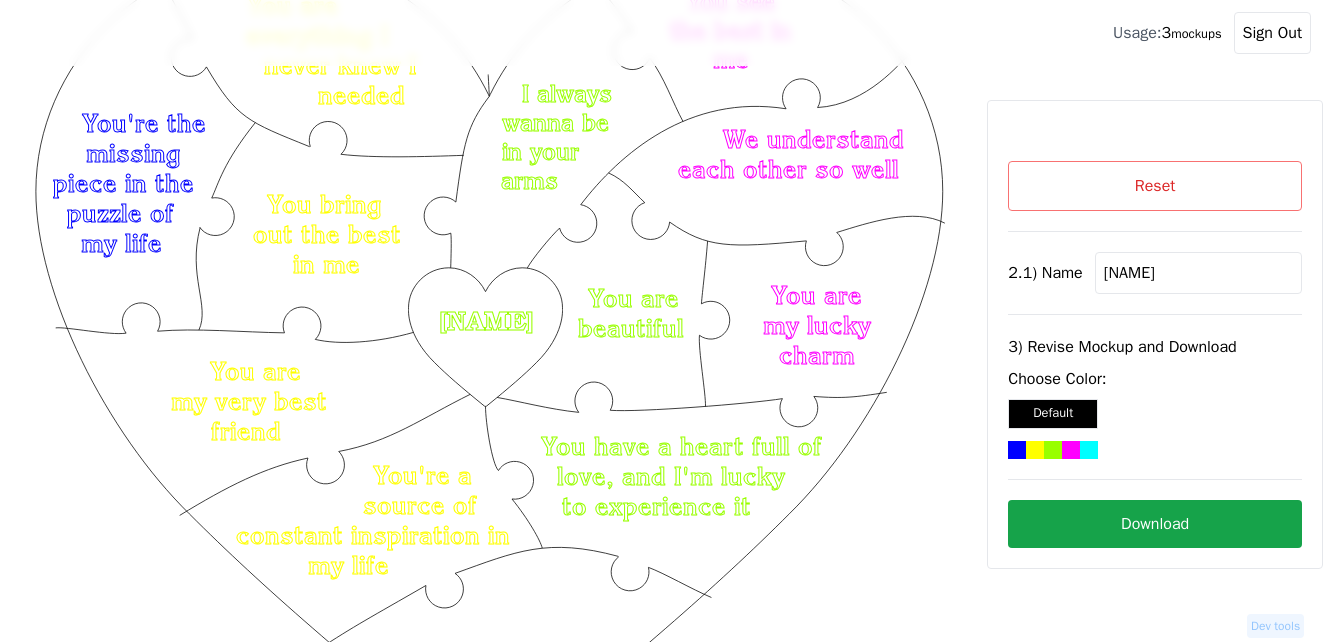 click on "Download" at bounding box center [1155, 524] 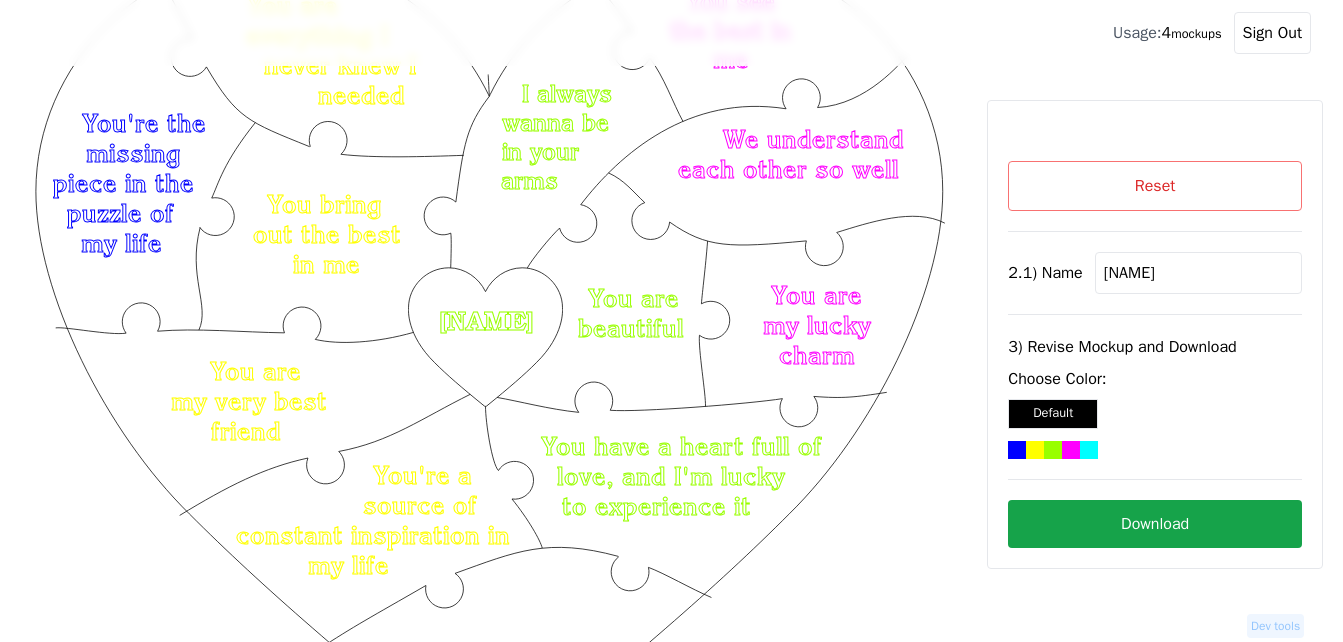 click on "Reset" at bounding box center [1155, 186] 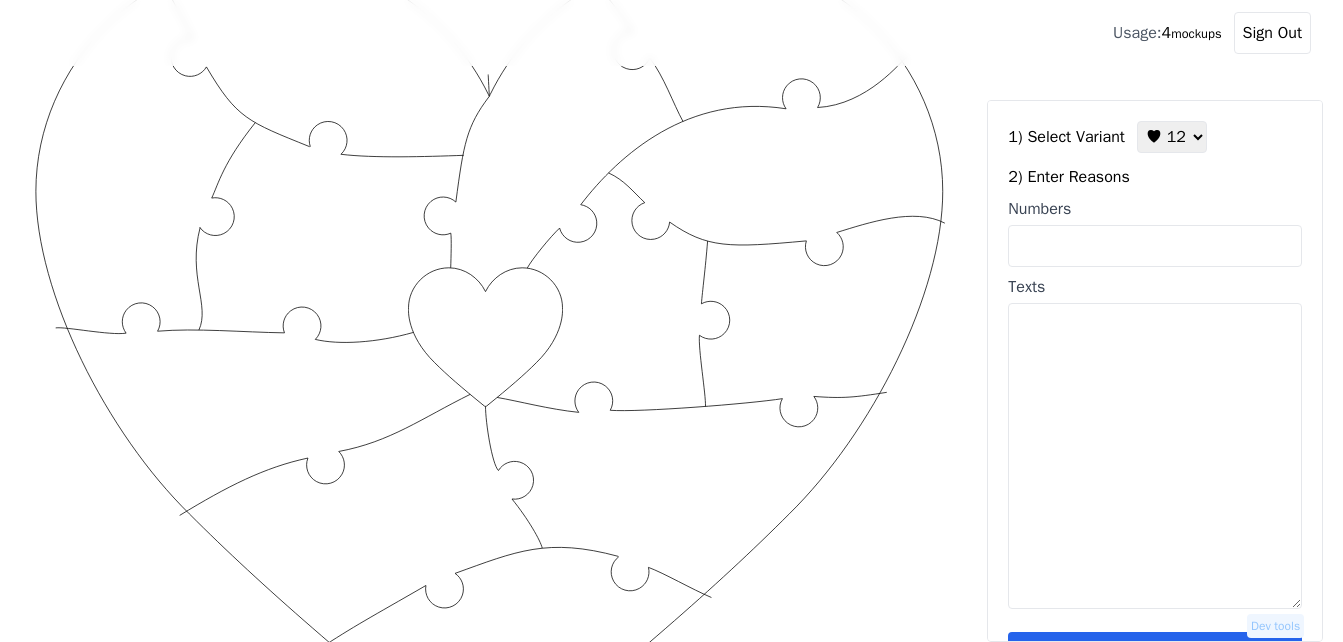 click on "Texts" at bounding box center [1155, 456] 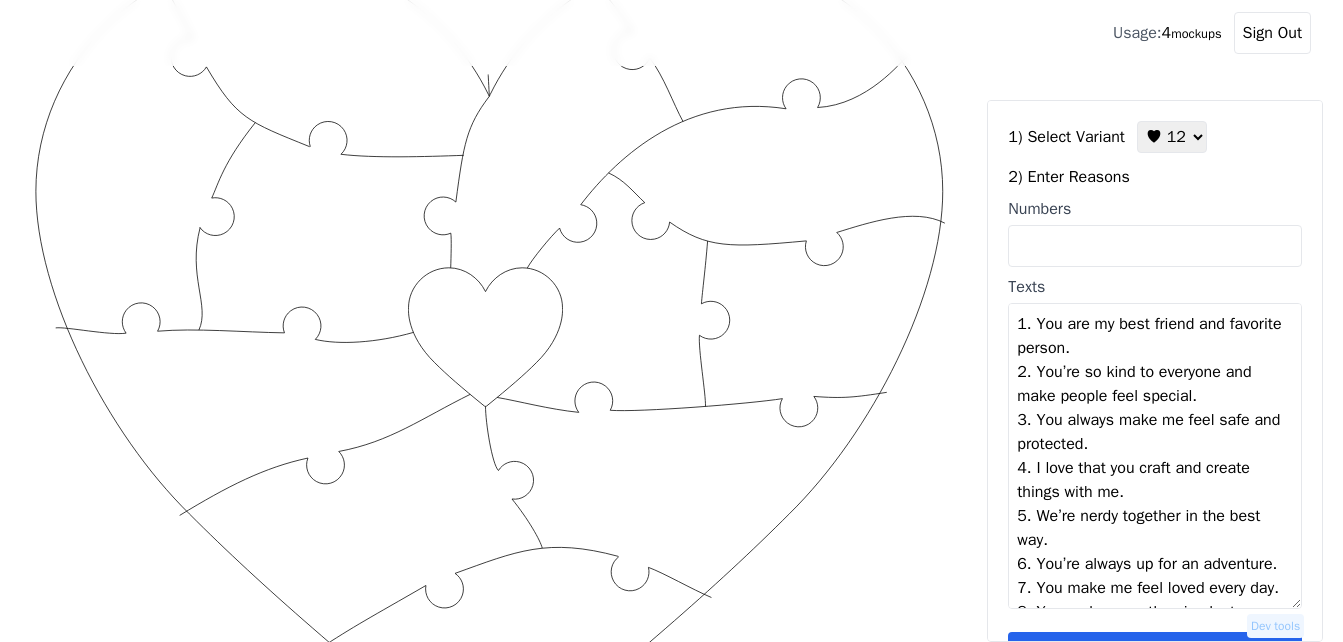 scroll, scrollTop: 278, scrollLeft: 0, axis: vertical 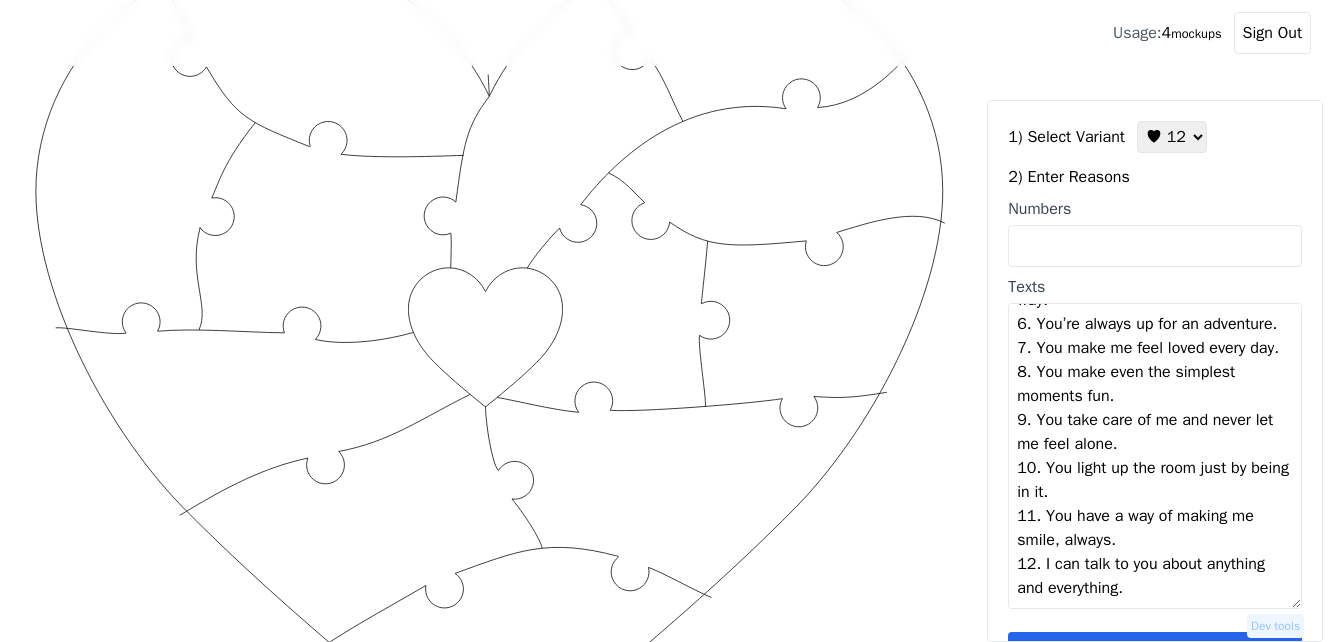 type on "You are my best friend and favorite person
You’re so kind to everyone and make people feel special
You always make me feel safe and protected
I love that you craft and create things with me
We’re nerdy together in the best way
You’re always up for an adventure
You make me feel loved every day
You make even the simplest moments fun
You take care of me and never let me feel alone
You light up the room just by being in it
You have a way of making me smile, always
I can talk to you about anything and everything" 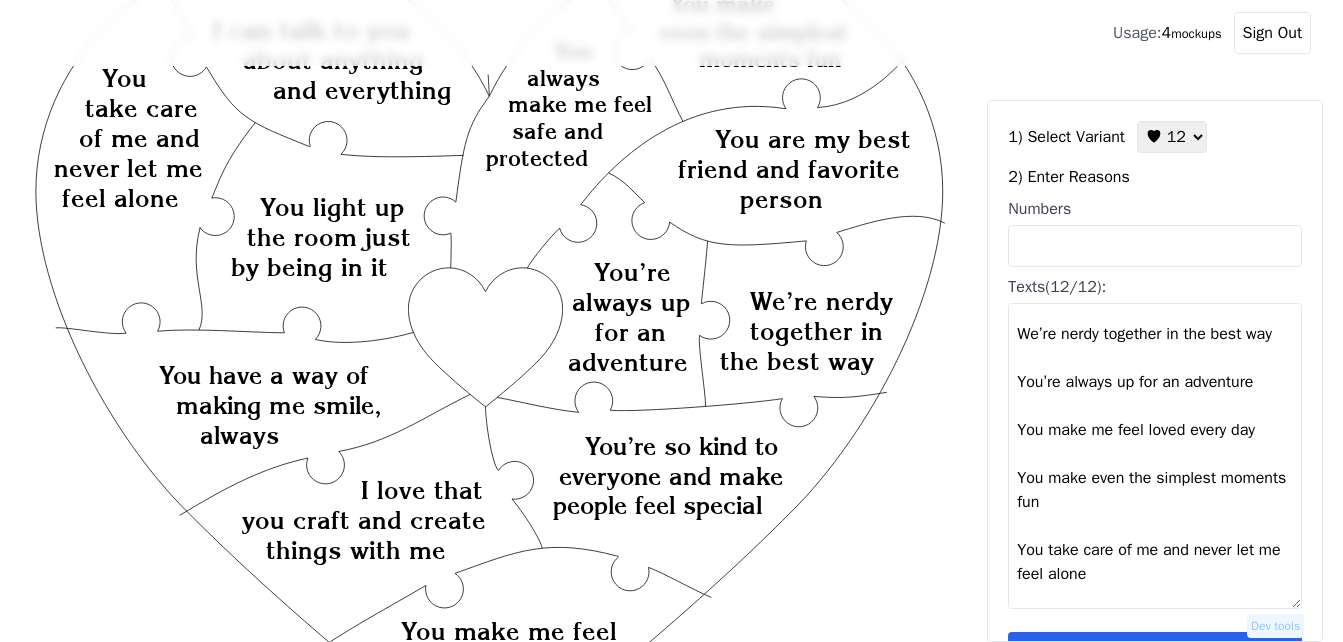 click on "Save reasons" at bounding box center (1155, 656) 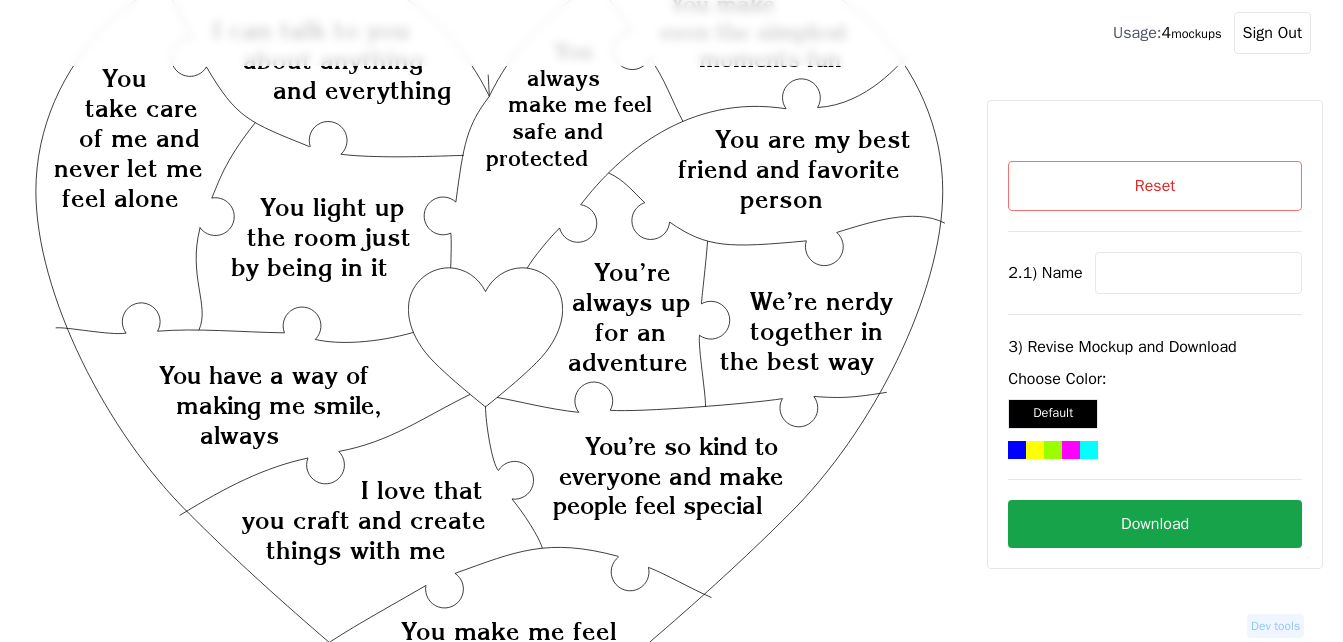 click at bounding box center (1198, 273) 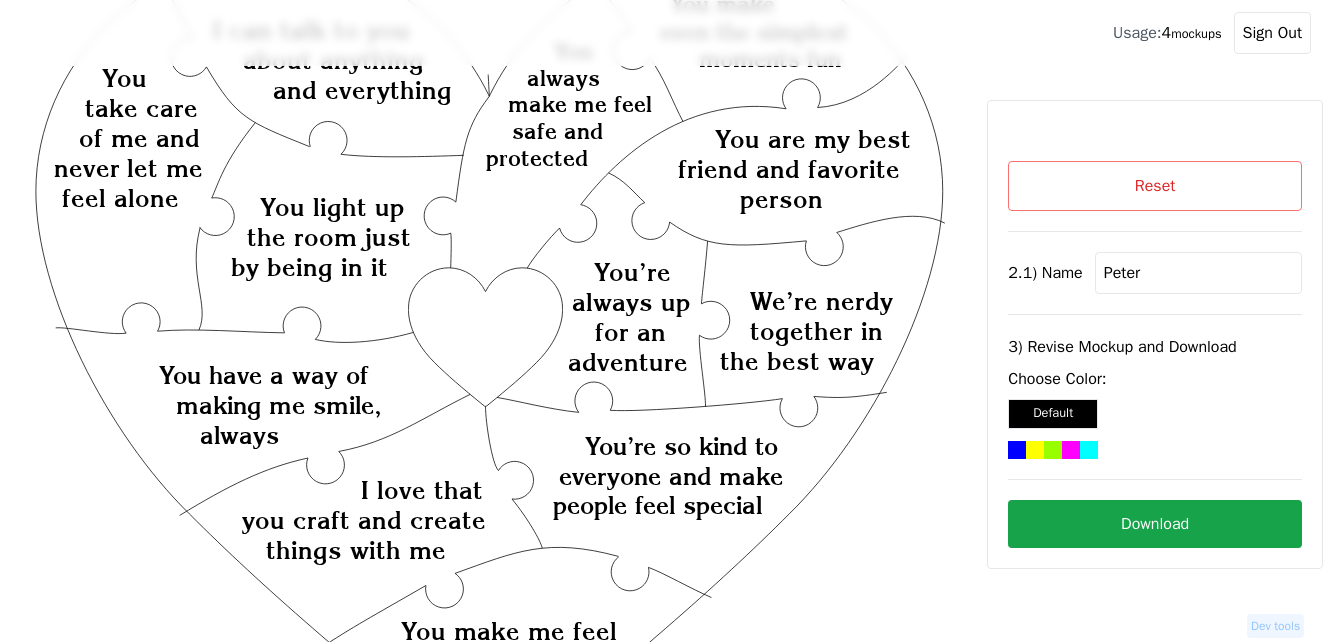 type on "Peter" 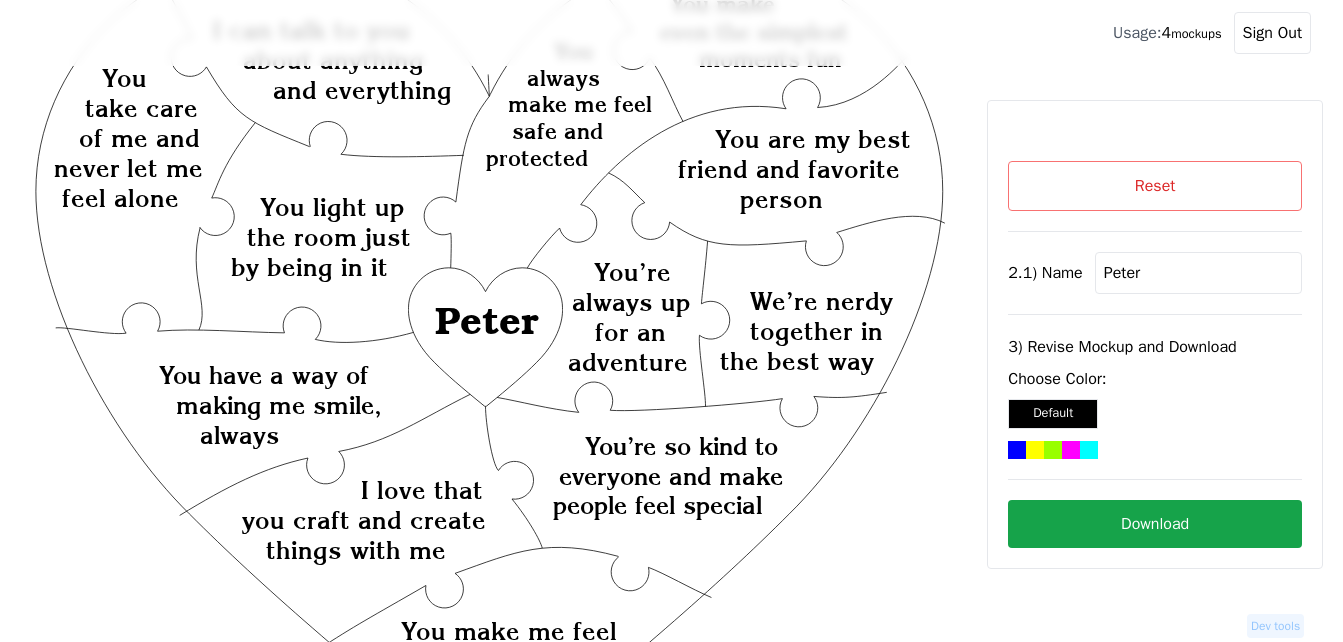 click 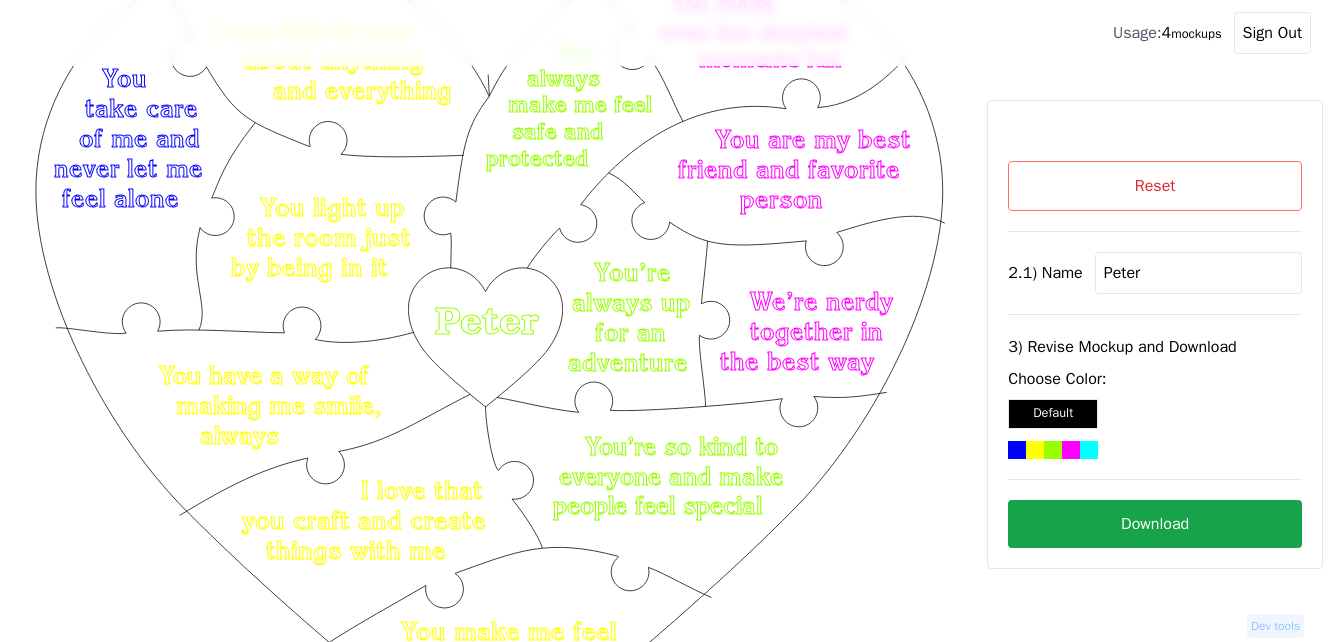 click on "Download" at bounding box center (1155, 524) 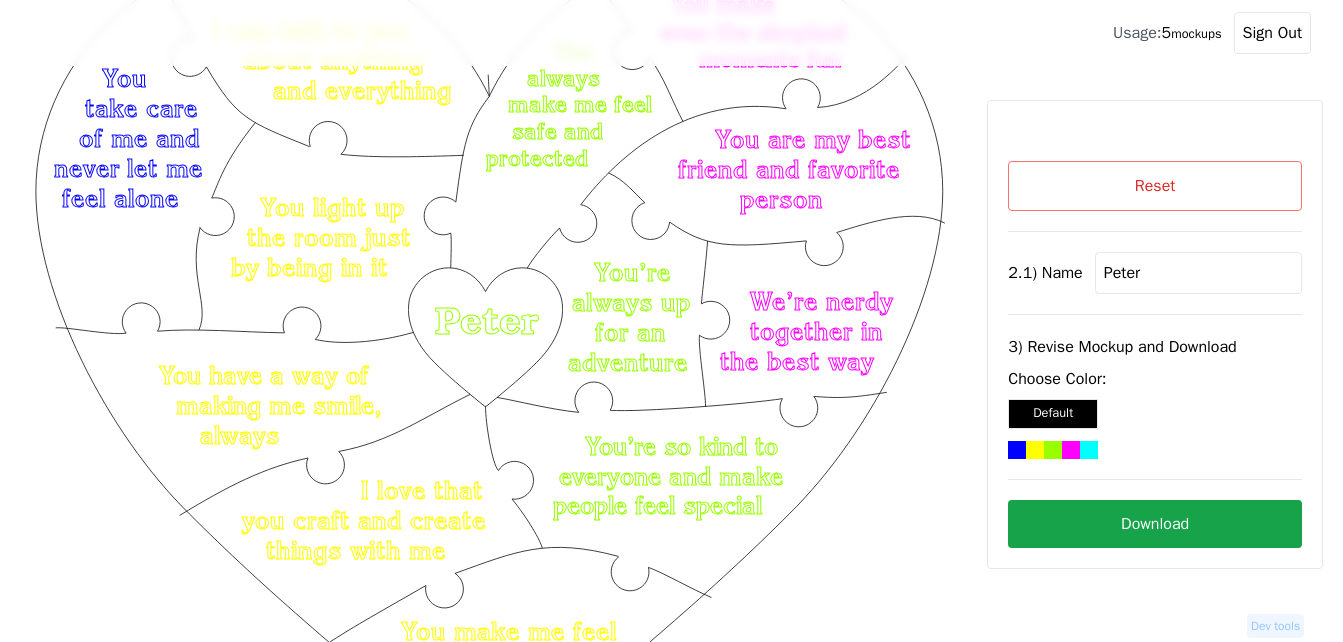 click on "Created with Snap
Created with Snap Created with Snap You’re so kind to everyone and make people feel special Created with Snap I love that you craft and create things with me Created with Snap You take care of me and never let me feel alone Created with Snap I can talk to you about anything and everything Created with Snap You are my best friend and favorite person Created with Snap You always make me feel safe and protected Created with Snap You light up the room just by being in it Created with Snap You have a way of making me smile, always Created with Snap You make even the simplest moments fun Created with Snap We’re nerdy together in the best way Created with Snap You’re always up for an adventure Created with Snap You make me feel loved every day Created with Snap [NAME]  Created with Snap [NAME]" 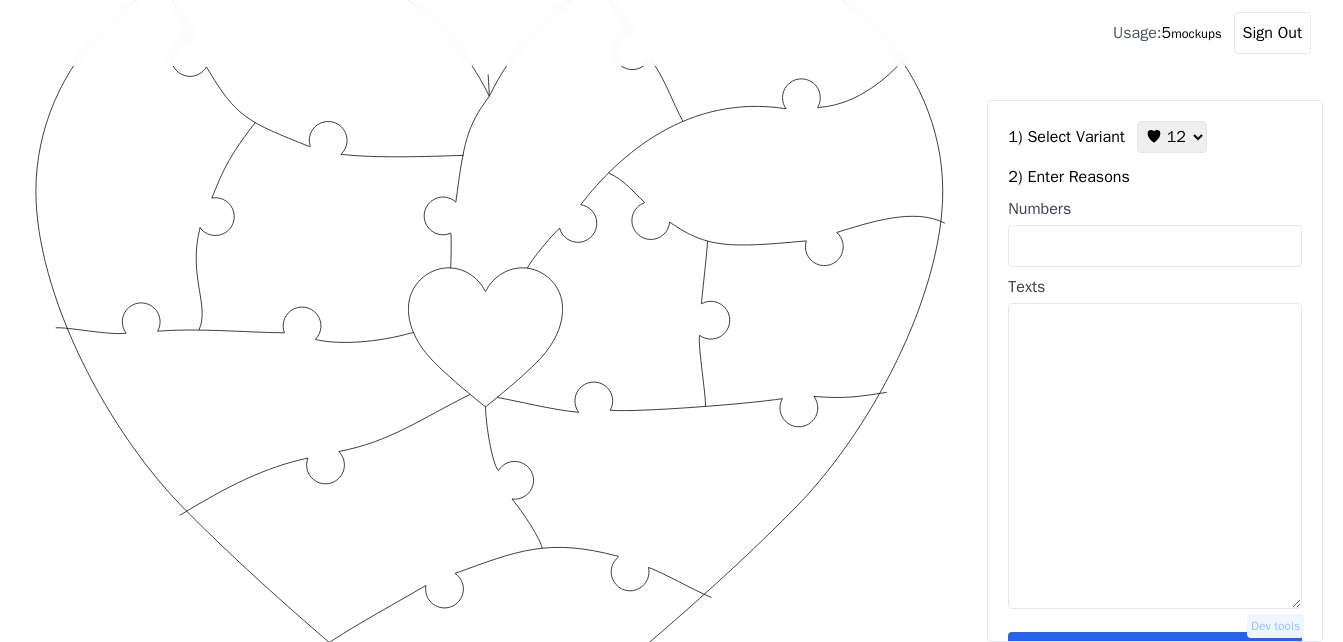 click on "Texts" at bounding box center (1155, 456) 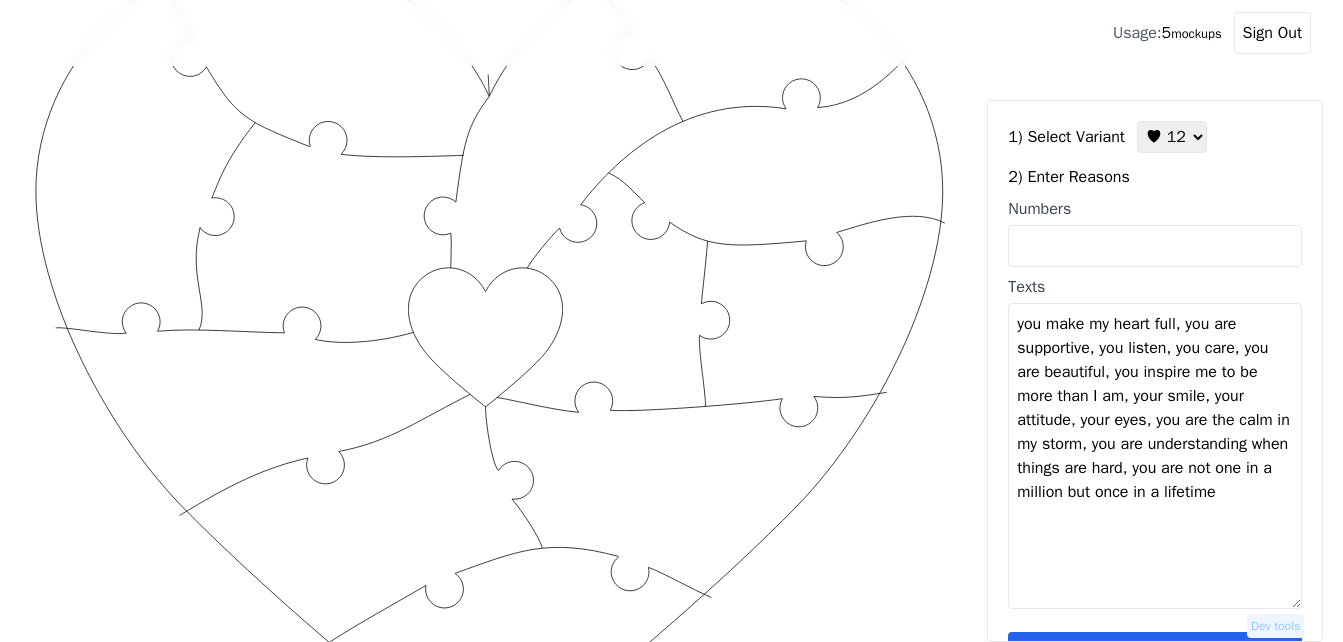 click on "you make my heart full, you are supportive, you listen, you care, you are beautiful, you inspire me to be more than I am, your smile, your attitude, your eyes, you are the calm in my storm, you are understanding when things are hard, you are not one in a million but once in a lifetime" at bounding box center (1155, 456) 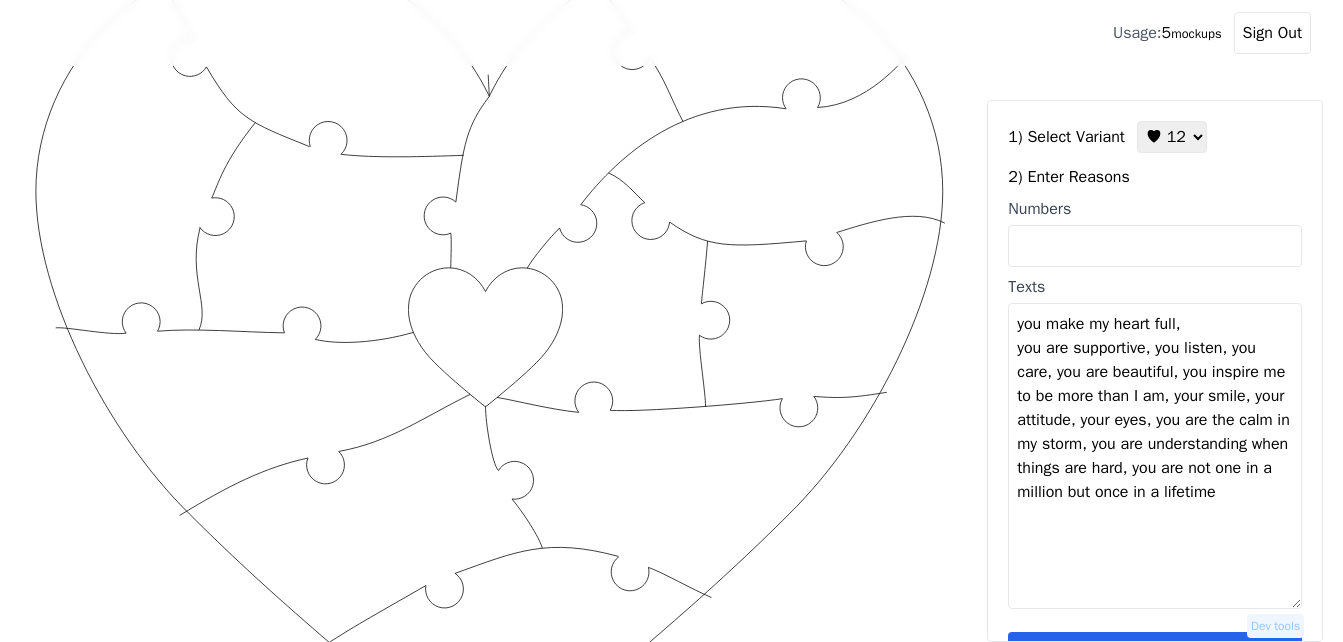 click on "you make my heart full,
you are supportive, you listen, you care, you are beautiful, you inspire me to be more than I am, your smile, your attitude, your eyes, you are the calm in my storm, you are understanding when things are hard, you are not one in a million but once in a lifetime" at bounding box center (1155, 456) 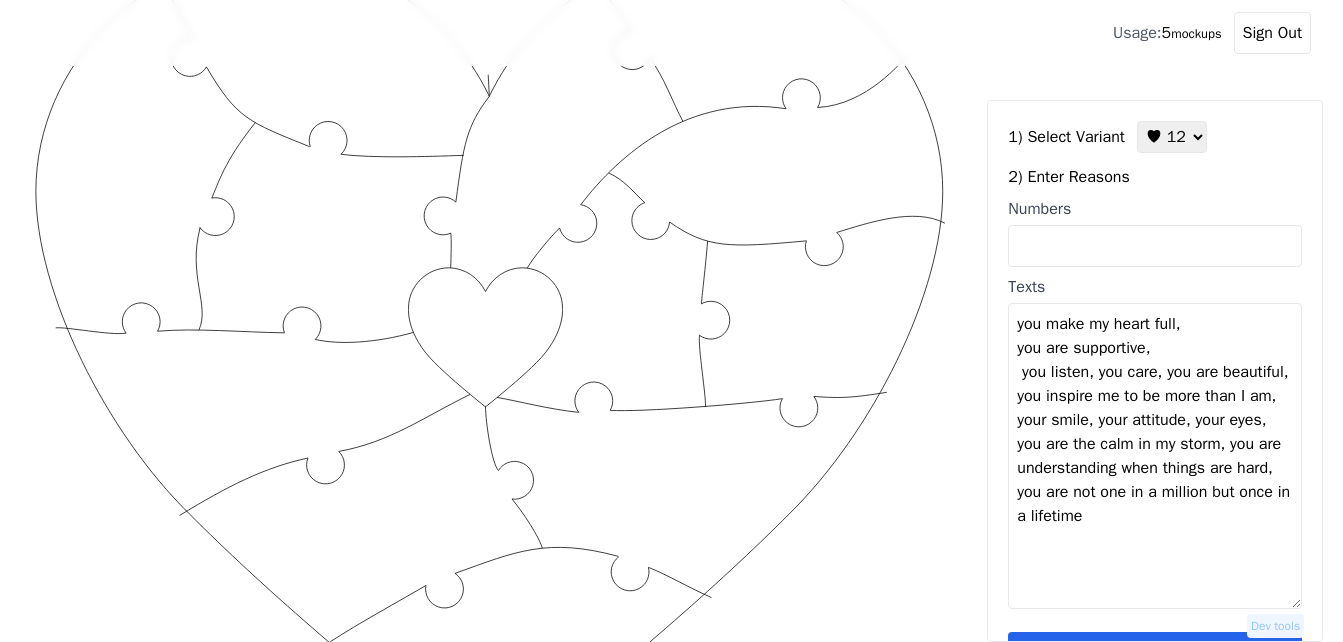 click on "you make my heart full,
you are supportive,
you listen, you care, you are beautiful, you inspire me to be more than I am, your smile, your attitude, your eyes, you are the calm in my storm, you are understanding when things are hard, you are not one in a million but once in a lifetime" at bounding box center (1155, 456) 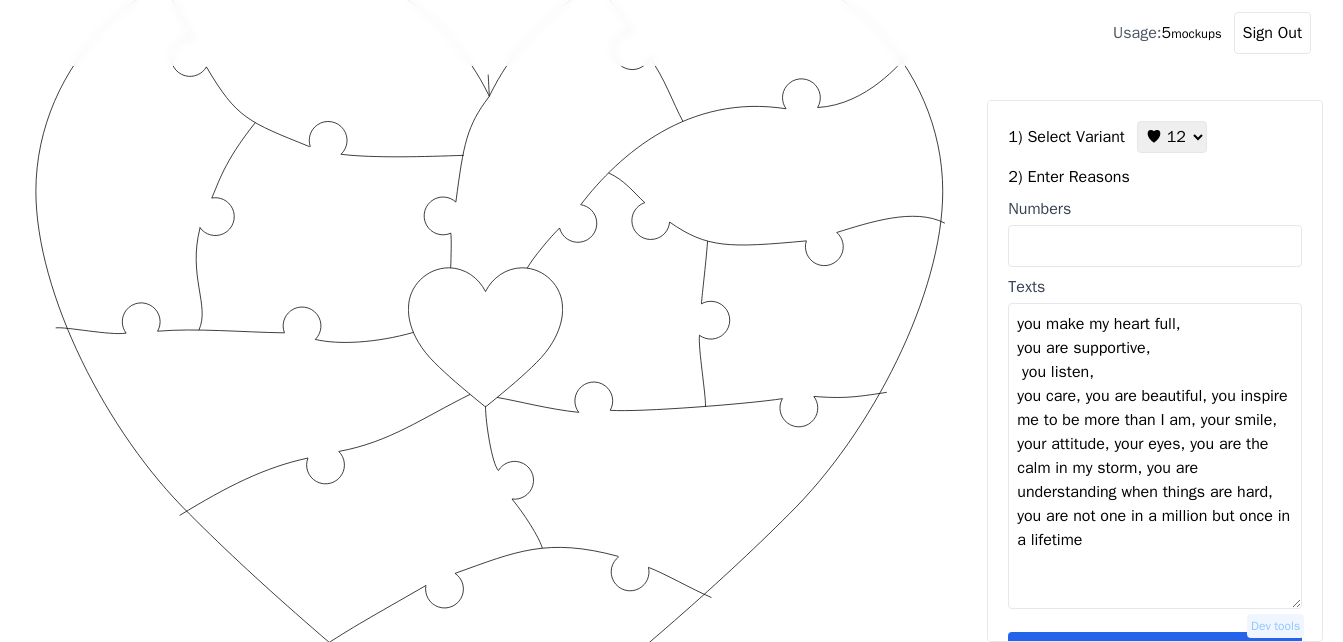 click on "you make my heart full,
you are supportive,
you listen,
you care, you are beautiful, you inspire me to be more than I am, your smile, your attitude, your eyes, you are the calm in my storm, you are understanding when things are hard, you are not one in a million but once in a lifetime" at bounding box center (1155, 456) 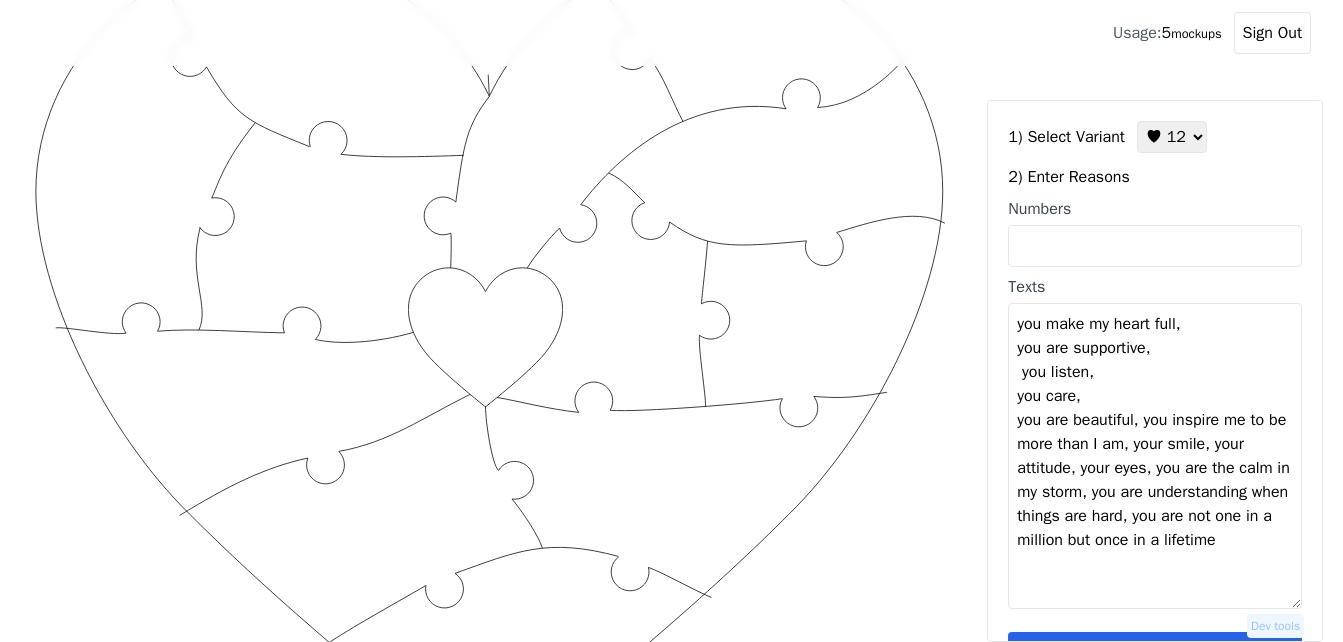 click on "you make my heart full,
you are supportive,
you listen,
you care,
you are beautiful, you inspire me to be more than I am, your smile, your attitude, your eyes, you are the calm in my storm, you are understanding when things are hard, you are not one in a million but once in a lifetime" at bounding box center [1155, 456] 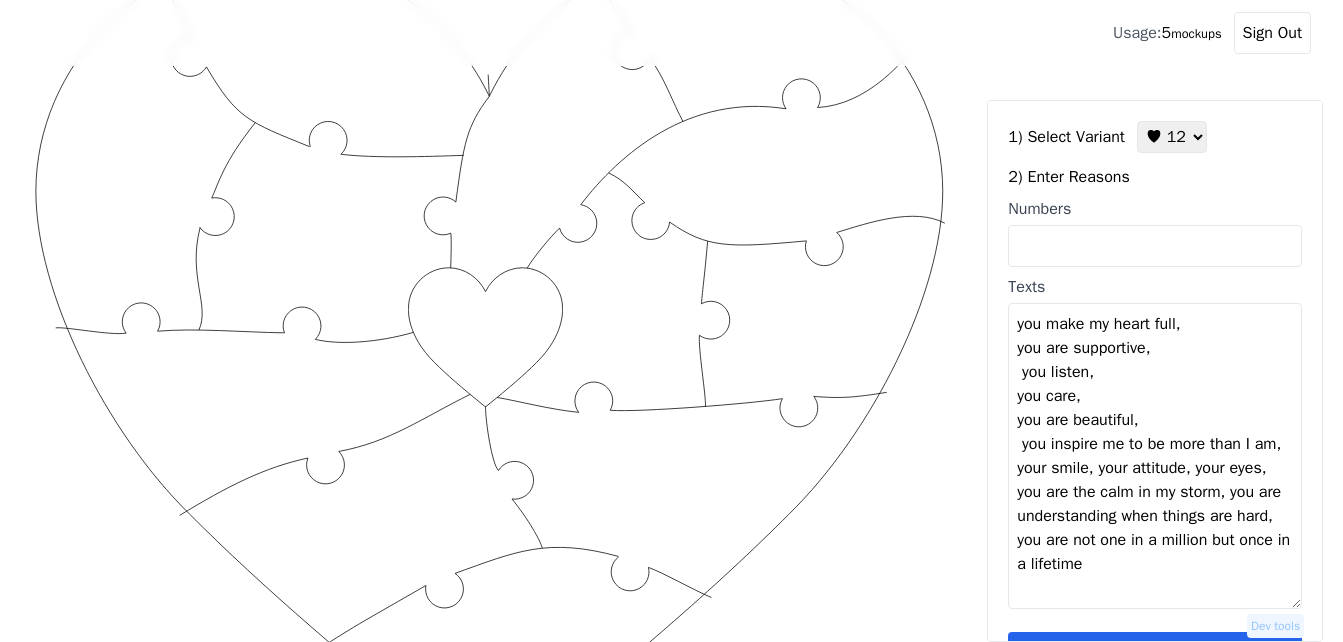 click on "you make my heart full,
you are supportive,
you listen,
you care,
you are beautiful,
you inspire me to be more than I am, your smile, your attitude, your eyes, you are the calm in my storm, you are understanding when things are hard, you are not one in a million but once in a lifetime" at bounding box center (1155, 456) 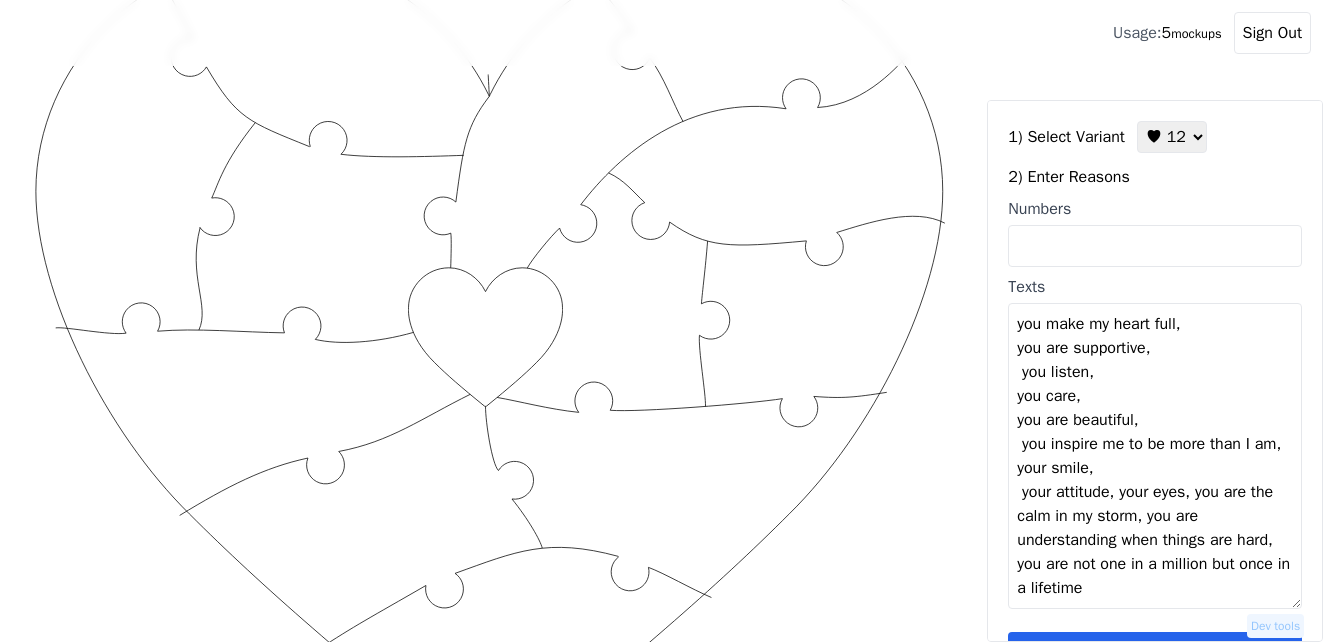 click on "you make my heart full,
you are supportive,
you listen,
you care,
you are beautiful,
you inspire me to be more than I am, your smile,
your attitude, your eyes, you are the calm in my storm, you are understanding when things are hard, you are not one in a million but once in a lifetime" at bounding box center [1155, 456] 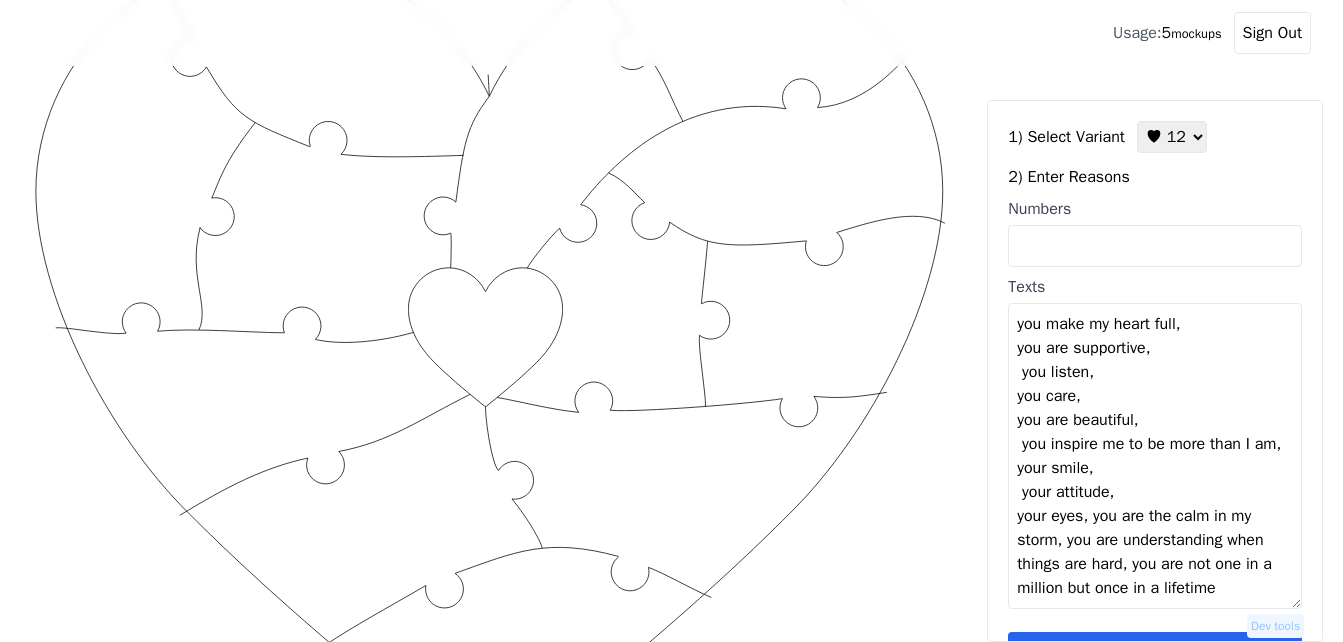 click on "you make my heart full,
you are supportive,
you listen,
you care,
you are beautiful,
you inspire me to be more than I am, your smile,
your attitude,
your eyes, you are the calm in my storm, you are understanding when things are hard, you are not one in a million but once in a lifetime" at bounding box center [1155, 456] 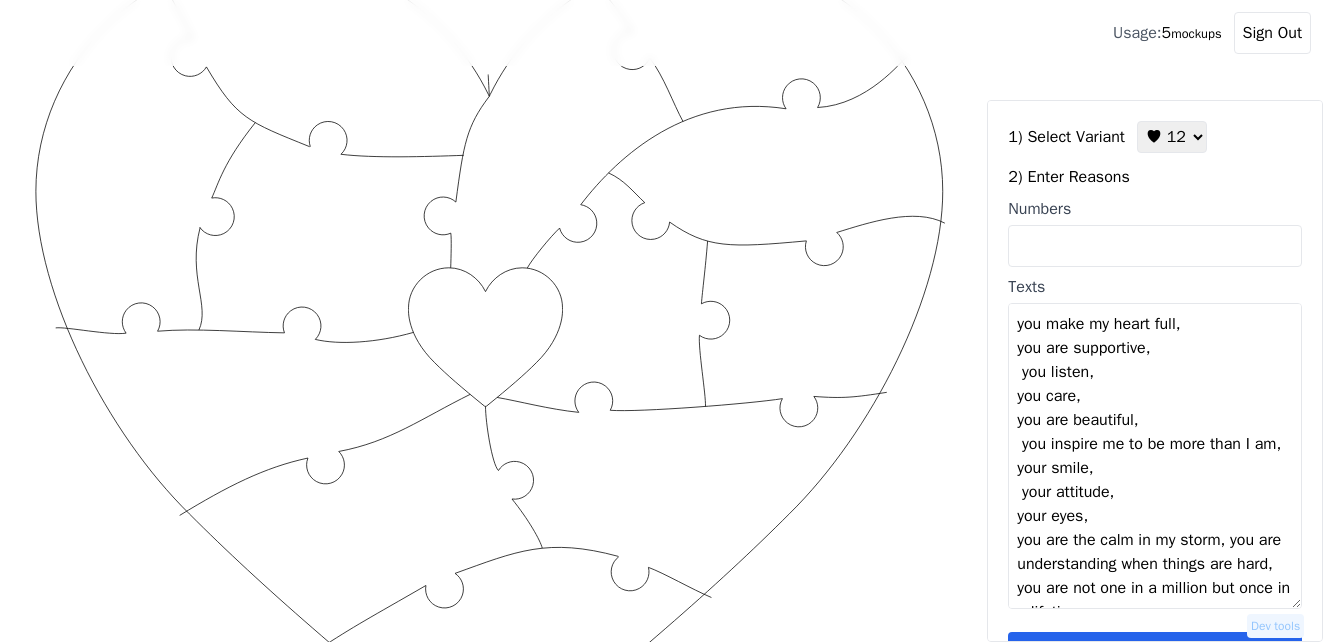 click on "you make my heart full,
you are supportive,
you listen,
you care,
you are beautiful,
you inspire me to be more than I am, your smile,
your attitude,
your eyes,
you are the calm in my storm, you are understanding when things are hard, you are not one in a million but once in a lifetime" at bounding box center [1155, 456] 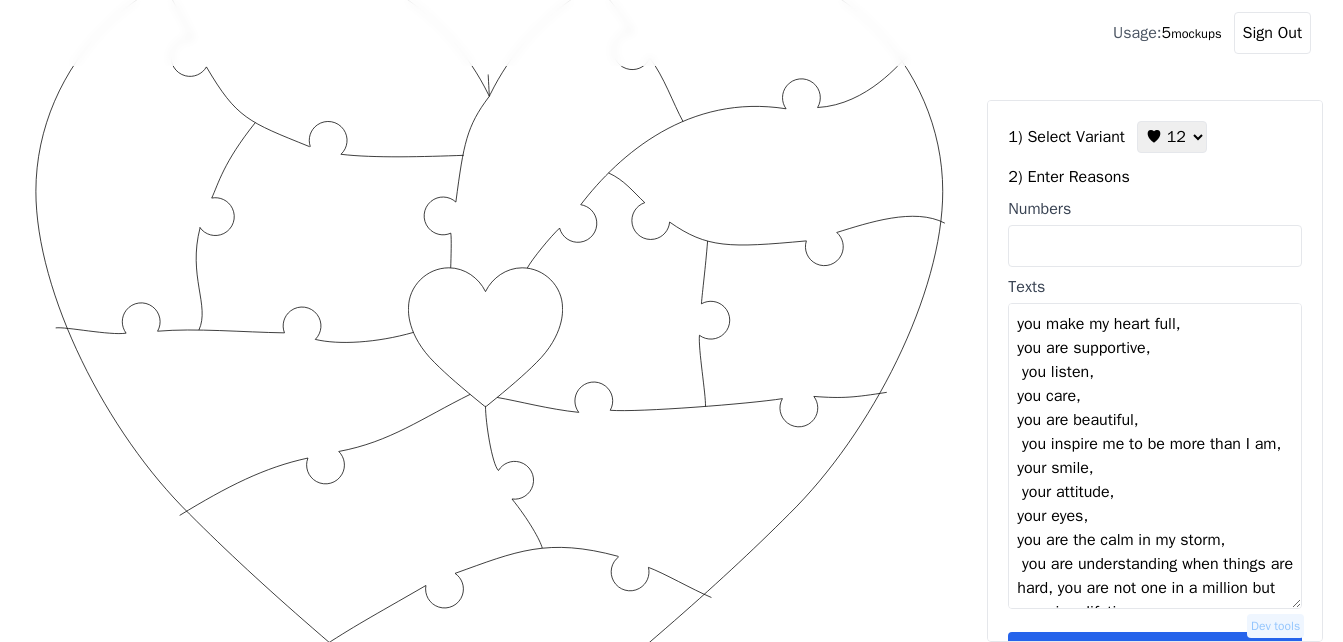 scroll, scrollTop: 24, scrollLeft: 0, axis: vertical 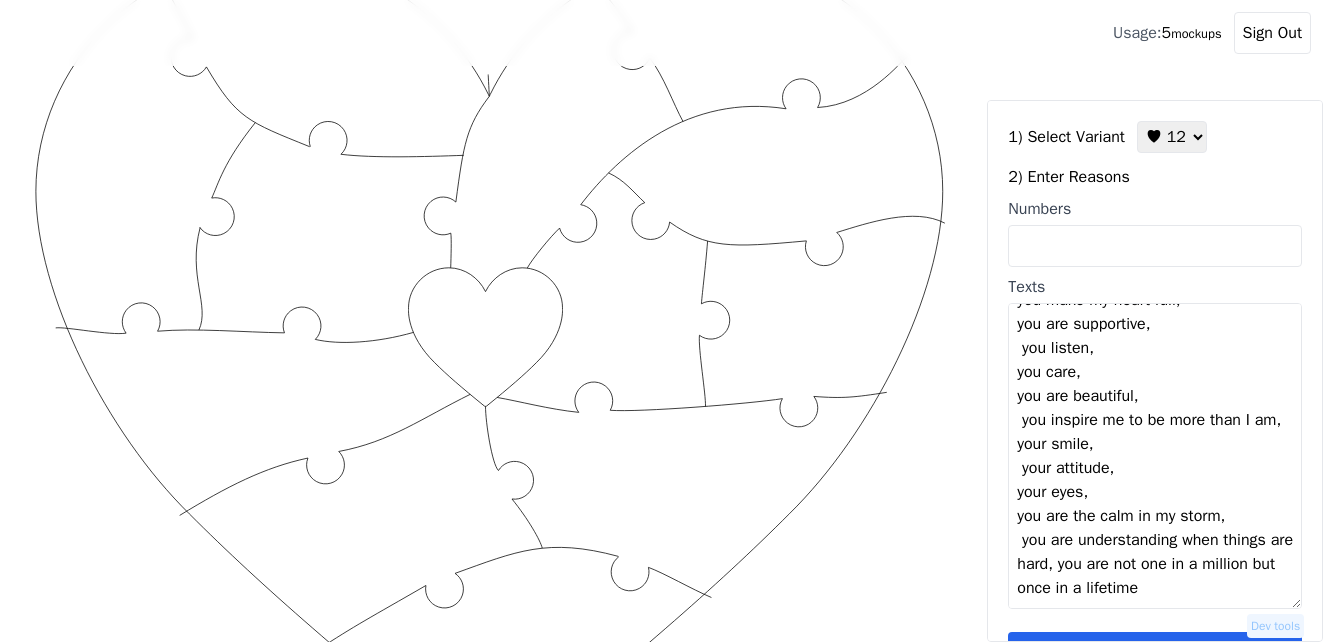 click on "you make my heart full,
you are supportive,
you listen,
you care,
you are beautiful,
you inspire me to be more than I am, your smile,
your attitude,
your eyes,
you are the calm in my storm,
you are understanding when things are hard, you are not one in a million but once in a lifetime" at bounding box center [1155, 456] 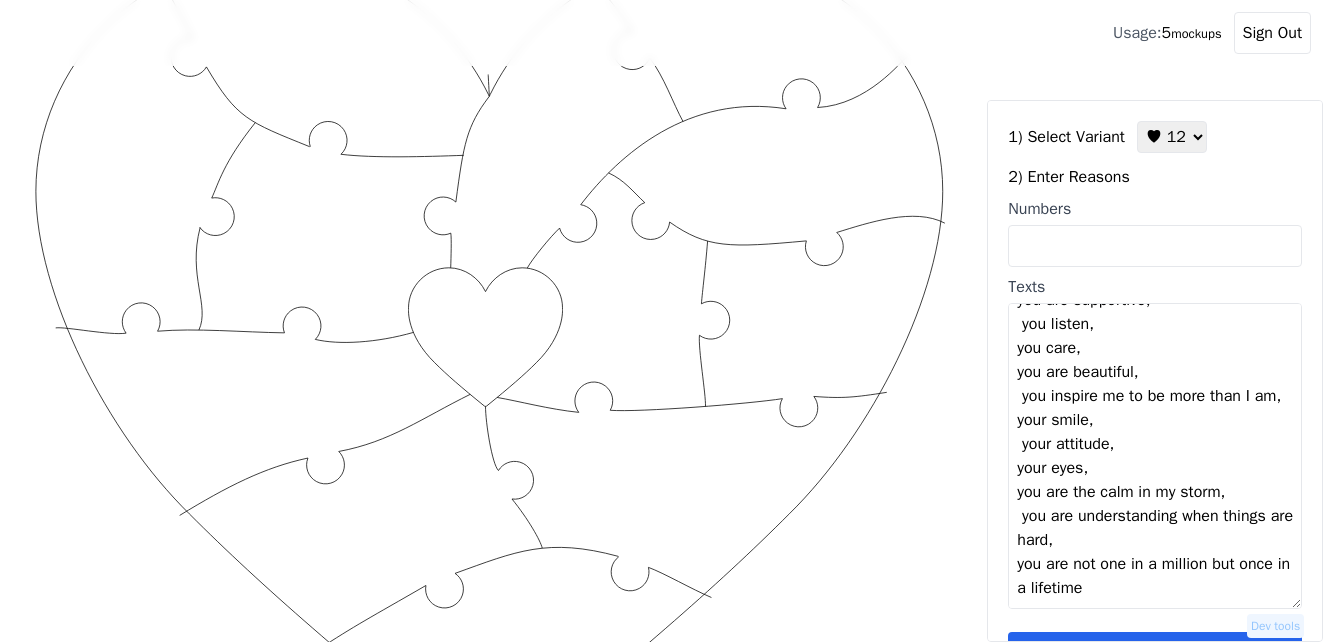 scroll, scrollTop: 0, scrollLeft: 0, axis: both 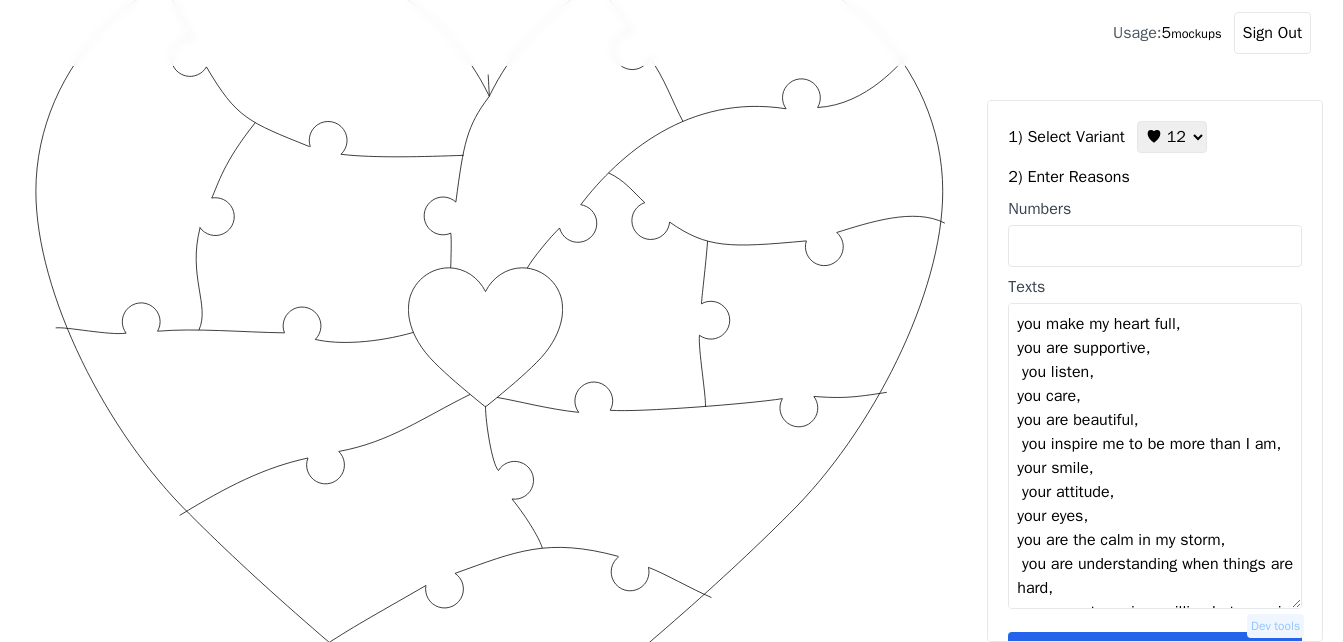 click on "you make my heart full,
you are supportive,
you listen,
you care,
you are beautiful,
you inspire me to be more than I am, your smile,
your attitude,
your eyes,
you are the calm in my storm,
you are understanding when things are hard,
you are not one in a million but once in a lifetime" at bounding box center [1155, 456] 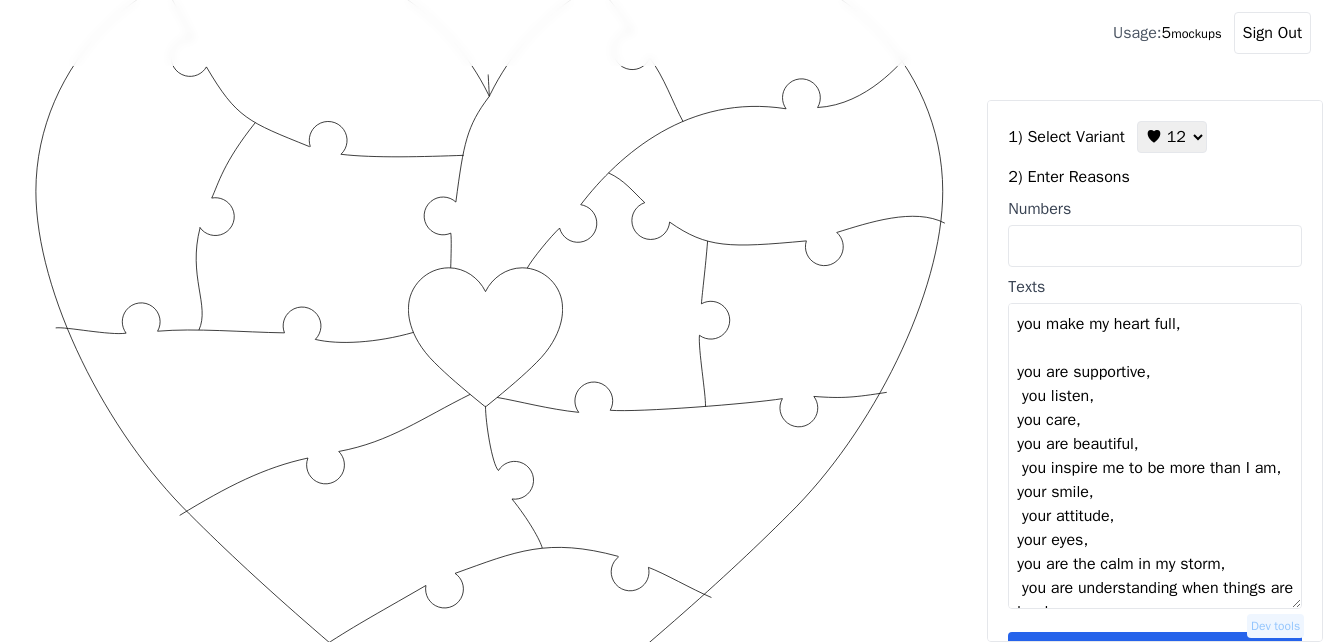 click on "you make my heart full,
you are supportive,
you listen,
you care,
you are beautiful,
you inspire me to be more than I am, your smile,
your attitude,
your eyes,
you are the calm in my storm,
you are understanding when things are hard,
you are not one in a million but once in a lifetime" at bounding box center [1155, 456] 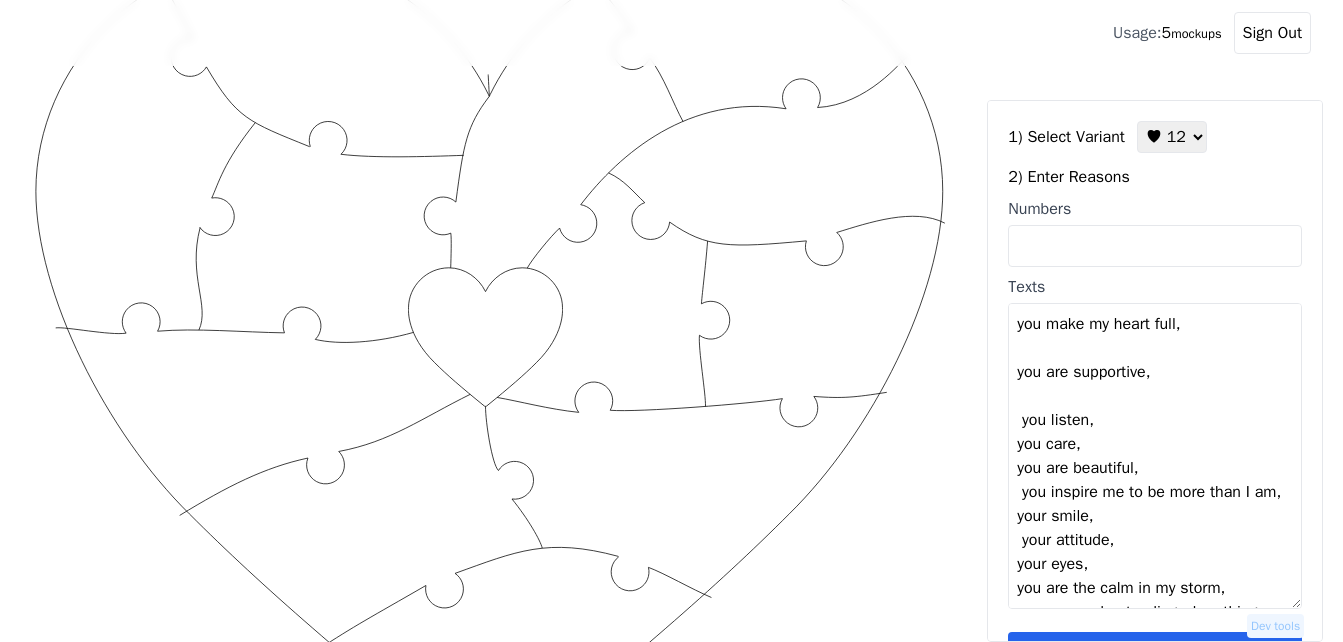 click on "you make my heart full,
you are supportive,
you listen,
you care,
you are beautiful,
you inspire me to be more than I am, your smile,
your attitude,
your eyes,
you are the calm in my storm,
you are understanding when things are hard,
you are not one in a million but once in a lifetime" at bounding box center (1155, 456) 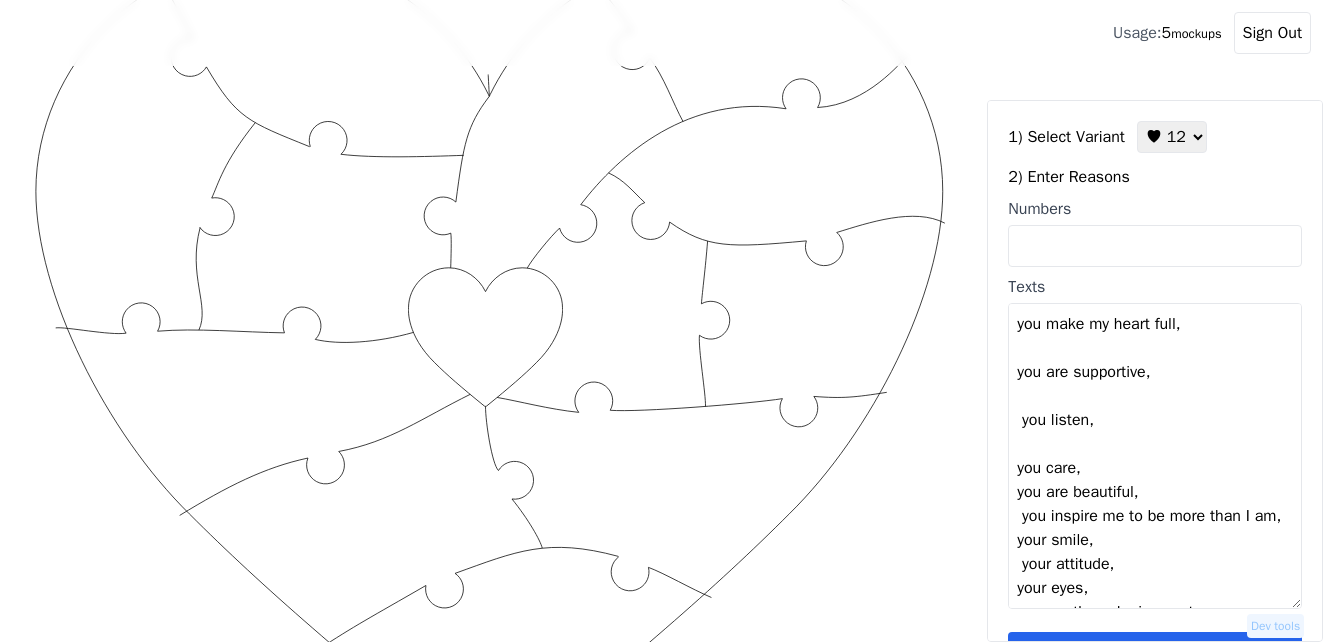 click on "you make my heart full,
you are supportive,
you listen,
you care,
you are beautiful,
you inspire me to be more than I am, your smile,
your attitude,
your eyes,
you are the calm in my storm,
you are understanding when things are hard,
you are not one in a million but once in a lifetime" at bounding box center (1155, 456) 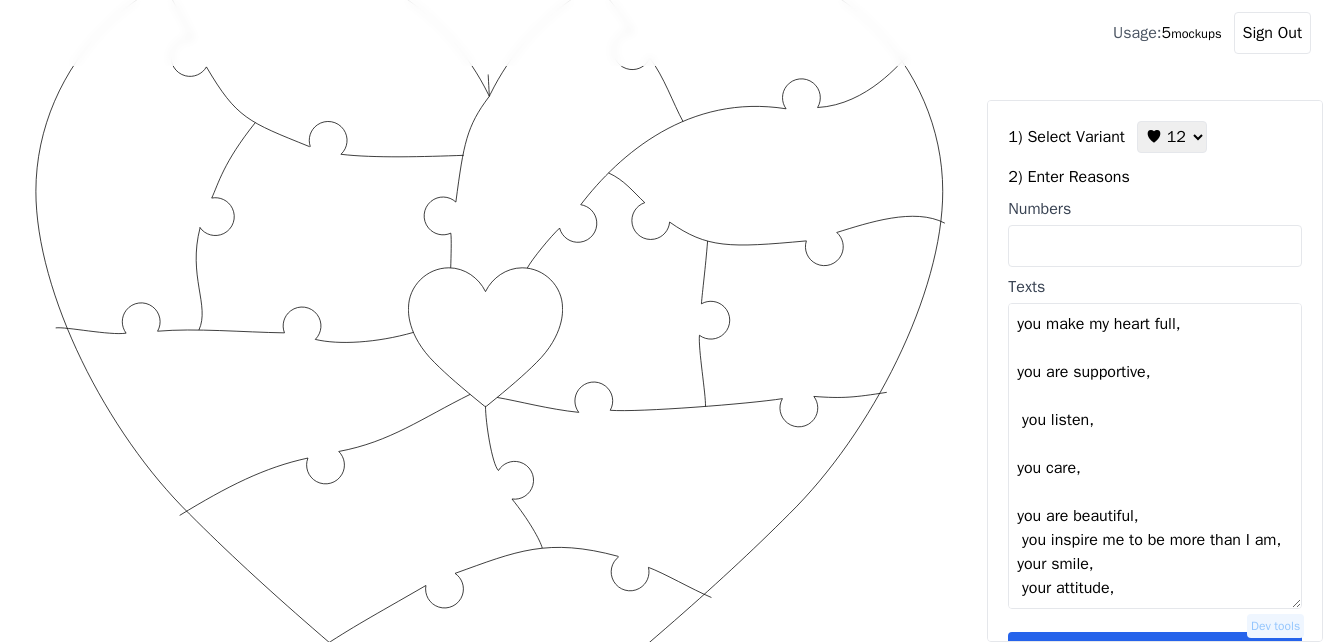click on "you make my heart full,
you are supportive,
you listen,
you care,
you are beautiful,
you inspire me to be more than I am, your smile,
your attitude,
your eyes,
you are the calm in my storm,
you are understanding when things are hard,
you are not one in a million but once in a lifetime" at bounding box center (1155, 456) 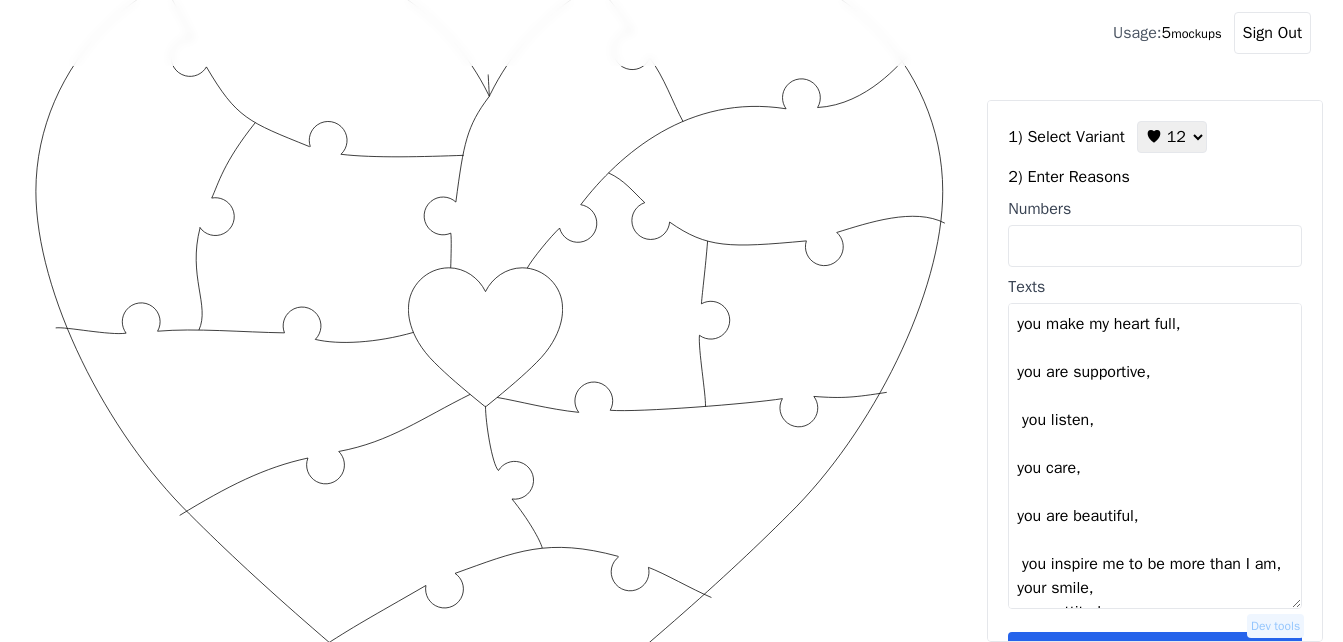 scroll, scrollTop: 100, scrollLeft: 0, axis: vertical 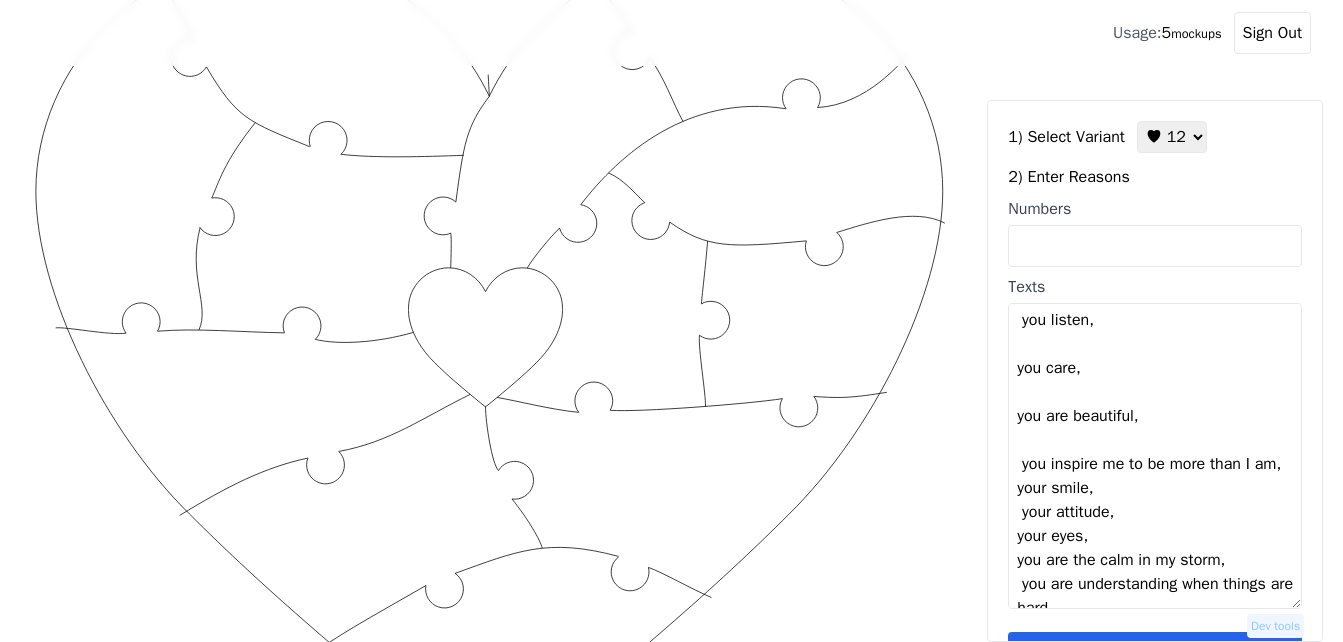 click on "you make my heart full,
you are supportive,
you listen,
you care,
you are beautiful,
you inspire me to be more than I am, your smile,
your attitude,
your eyes,
you are the calm in my storm,
you are understanding when things are hard,
you are not one in a million but once in a lifetime" at bounding box center (1155, 456) 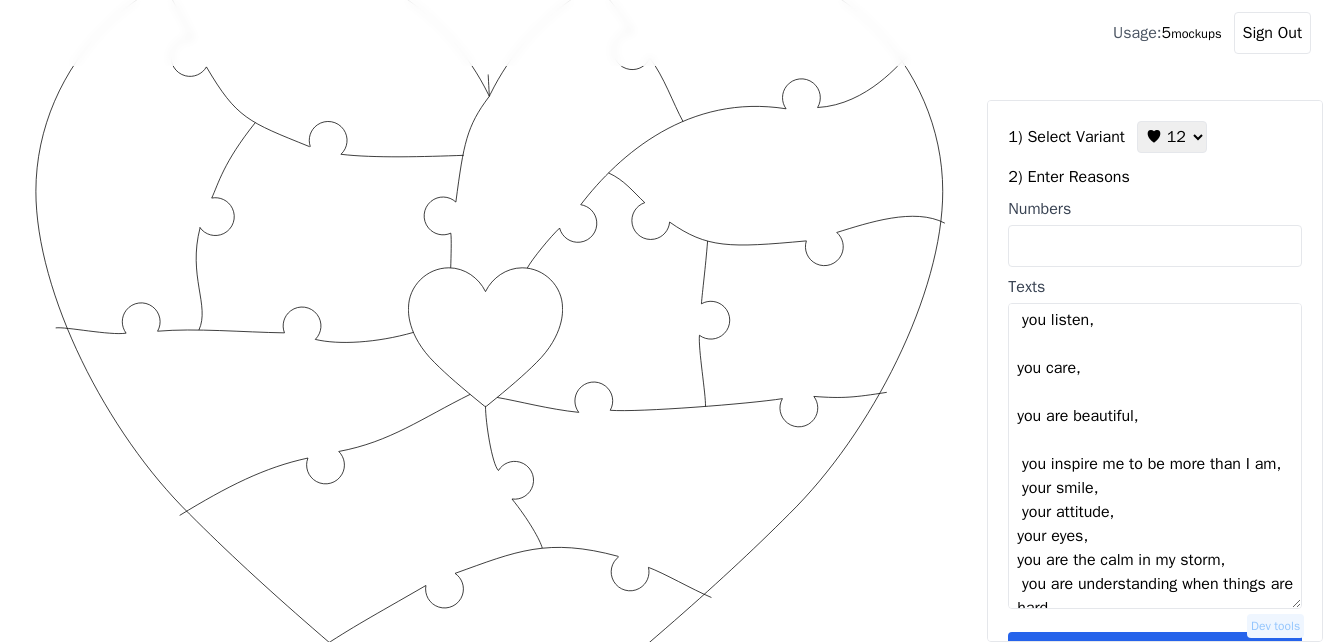 click on "you make my heart full,
you are supportive,
you listen,
you care,
you are beautiful,
you inspire me to be more than I am,
your smile,
your attitude,
your eyes,
you are the calm in my storm,
you are understanding when things are hard,
you are not one in a million but once in a lifetime" at bounding box center [1155, 456] 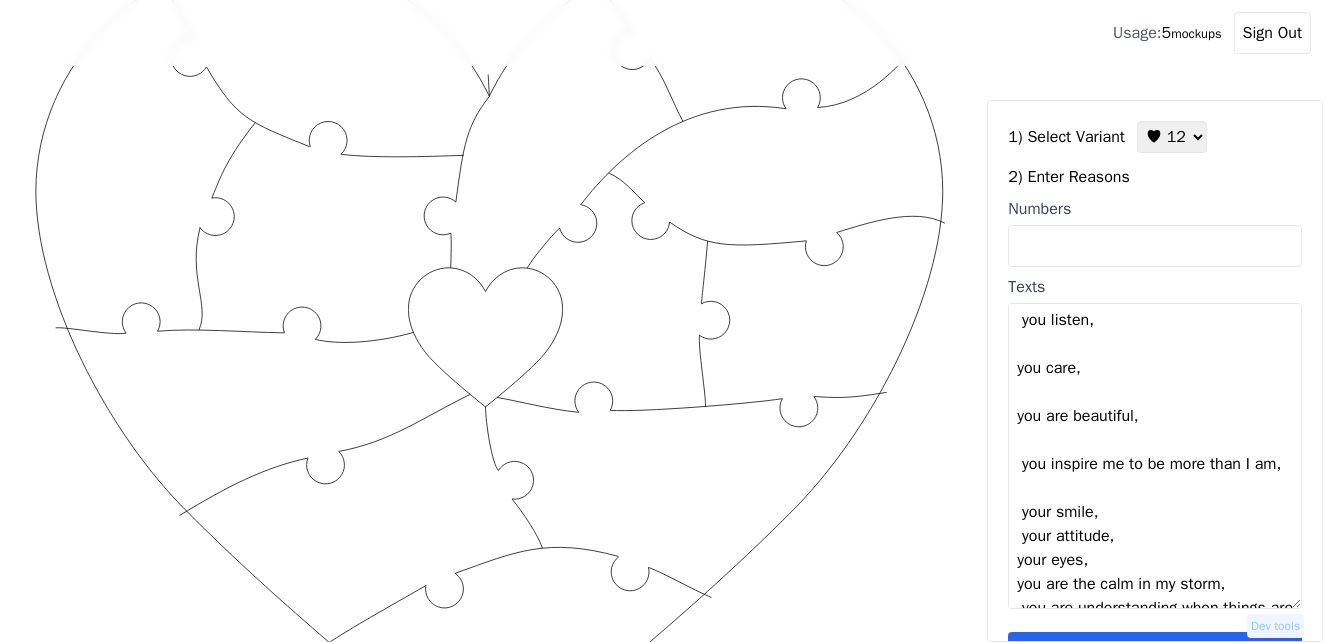 click on "you make my heart full,
you are supportive,
you listen,
you care,
you are beautiful,
you inspire me to be more than I am,
your smile,
your attitude,
your eyes,
you are the calm in my storm,
you are understanding when things are hard,
you are not one in a million but once in a lifetime" at bounding box center [1155, 456] 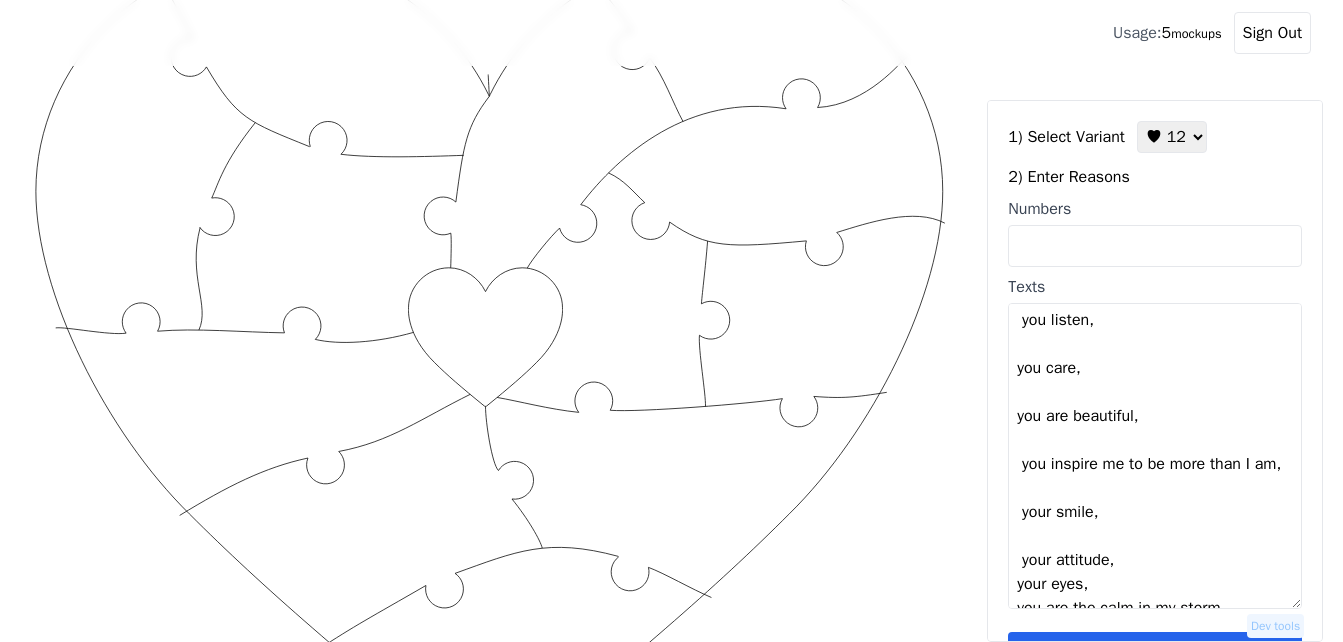 click on "you make my heart full,
you are supportive,
you listen,
you care,
you are beautiful,
you inspire me to be more than I am,
your smile,
your attitude,
your eyes,
you are the calm in my storm,
you are understanding when things are hard,
you are not one in a million but once in a lifetime" at bounding box center [1155, 456] 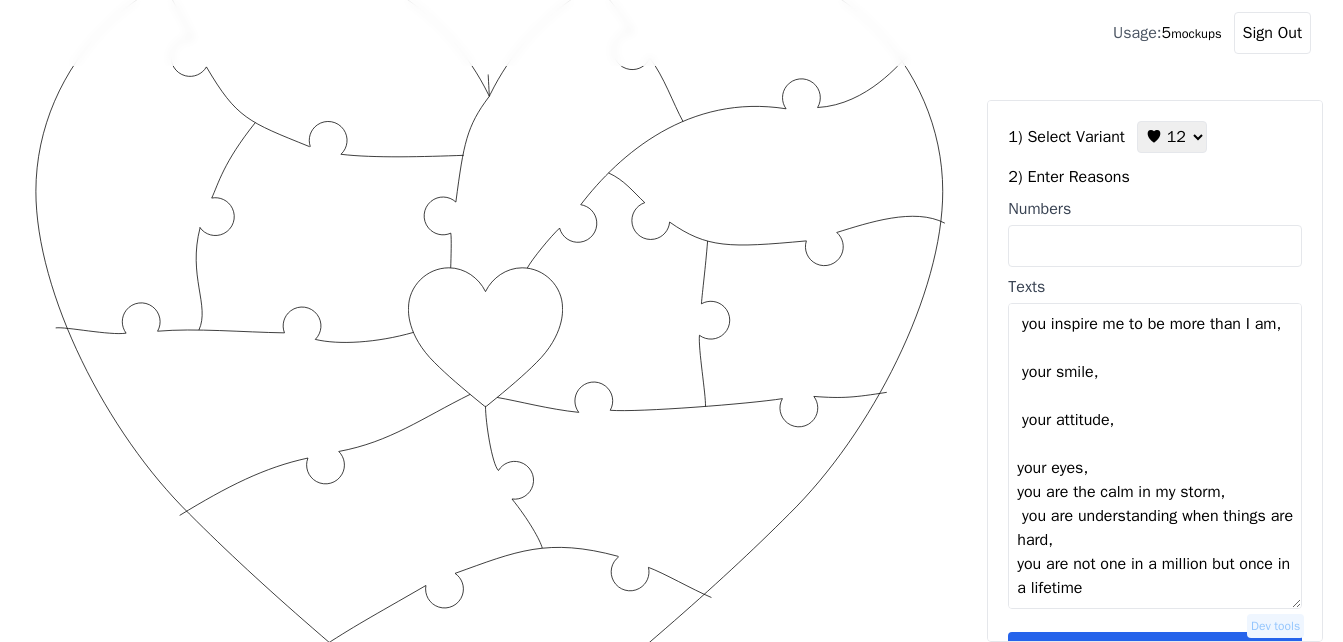 scroll, scrollTop: 264, scrollLeft: 0, axis: vertical 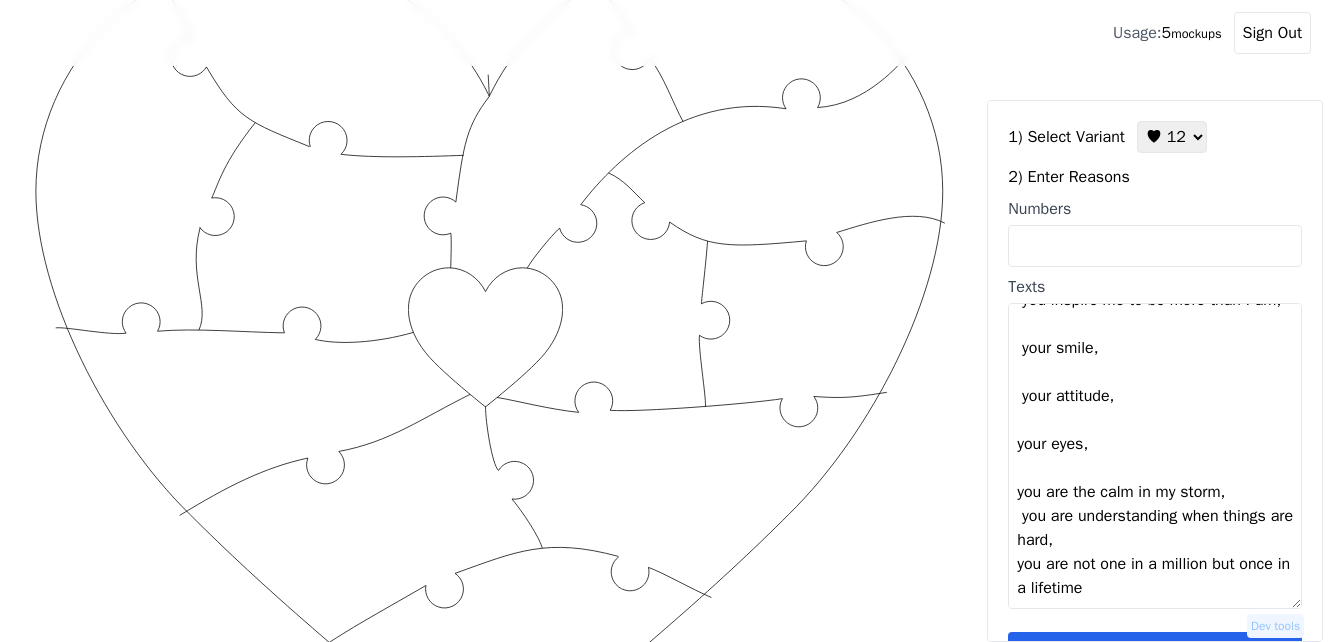 click on "you make my heart full,
you are supportive,
you listen,
you care,
you are beautiful,
you inspire me to be more than I am,
your smile,
your attitude,
your eyes,
you are the calm in my storm,
you are understanding when things are hard,
you are not one in a million but once in a lifetime" at bounding box center (1155, 456) 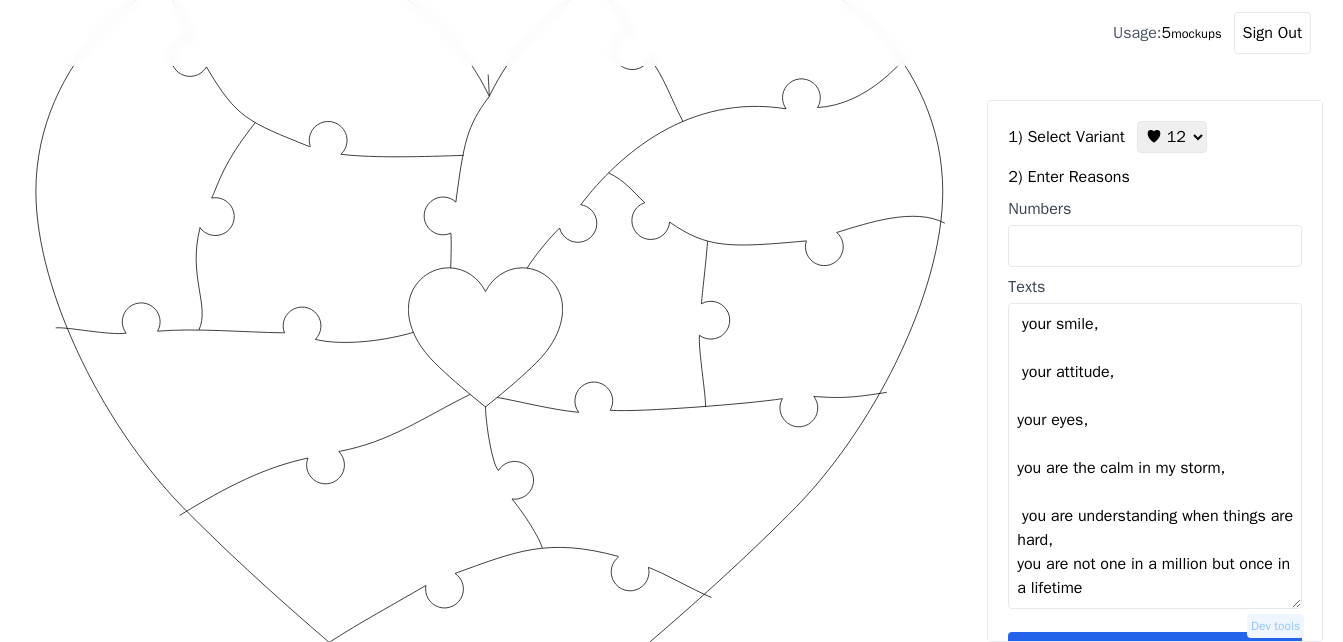 scroll, scrollTop: 312, scrollLeft: 0, axis: vertical 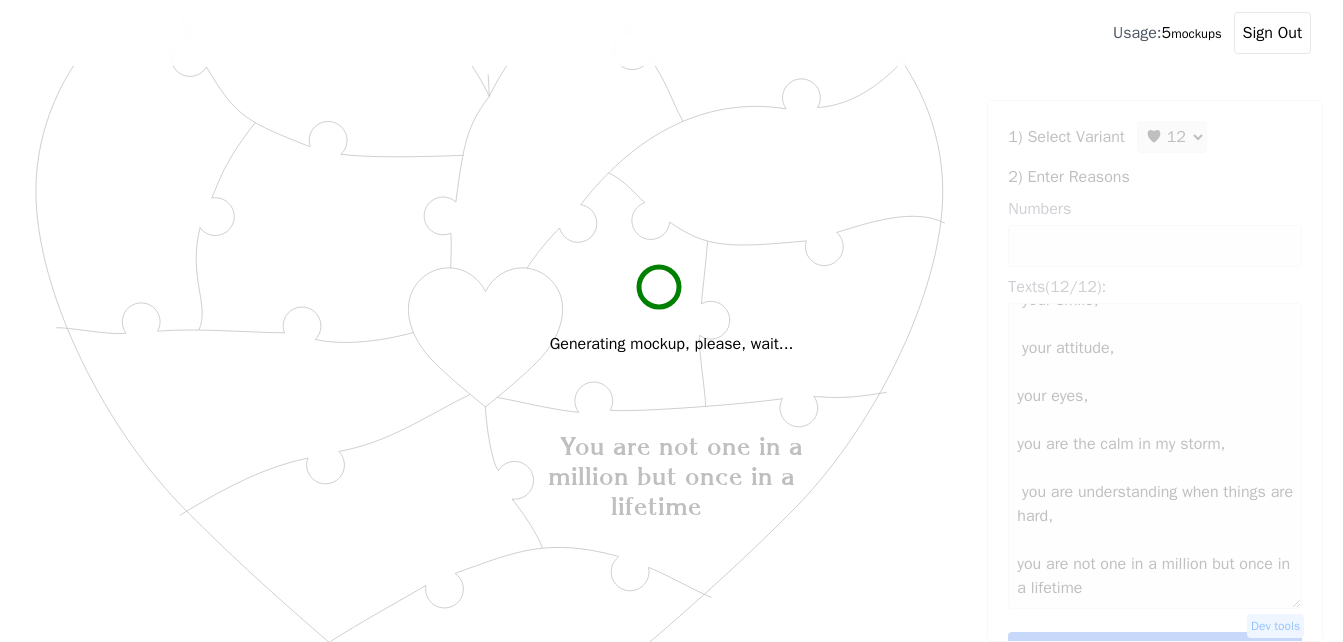 type on "You make my heart full
You are supportive
You listen
You care
You are beautiful
You inspire me to be more than I am
Your smile
Your attitude
Your eyes
You are the calm in my storm
You are understanding when things are hard
You are not one in a million but once in a lifetime" 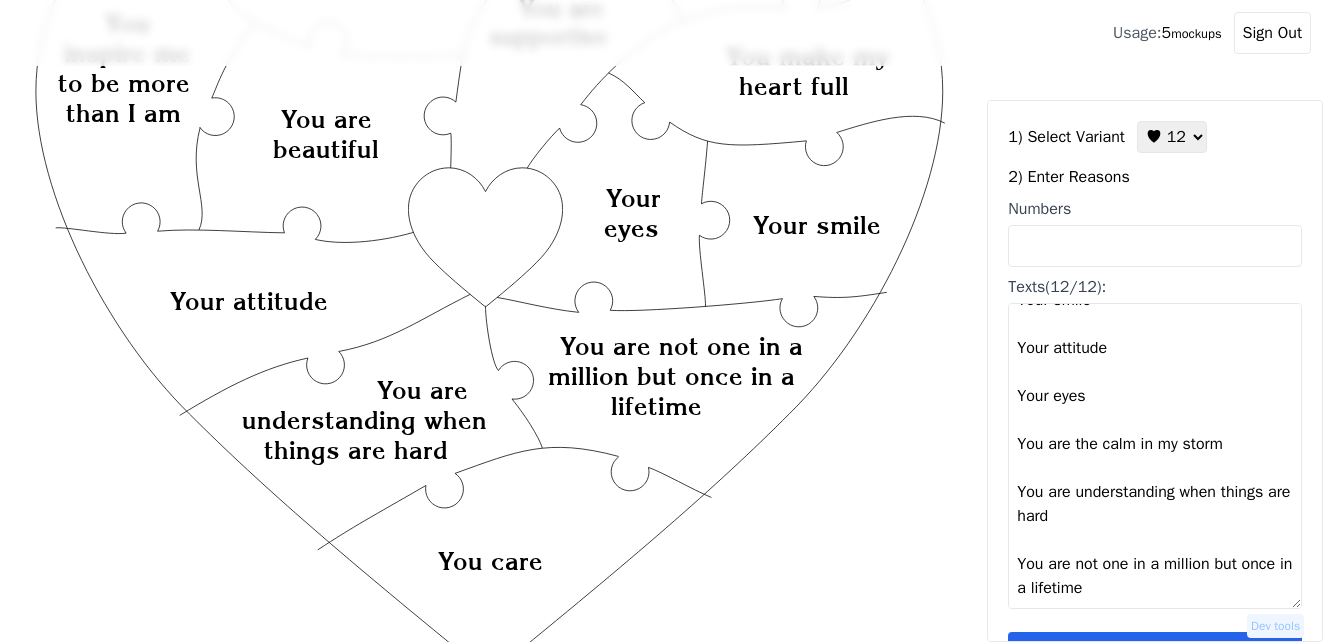 scroll, scrollTop: 335, scrollLeft: 0, axis: vertical 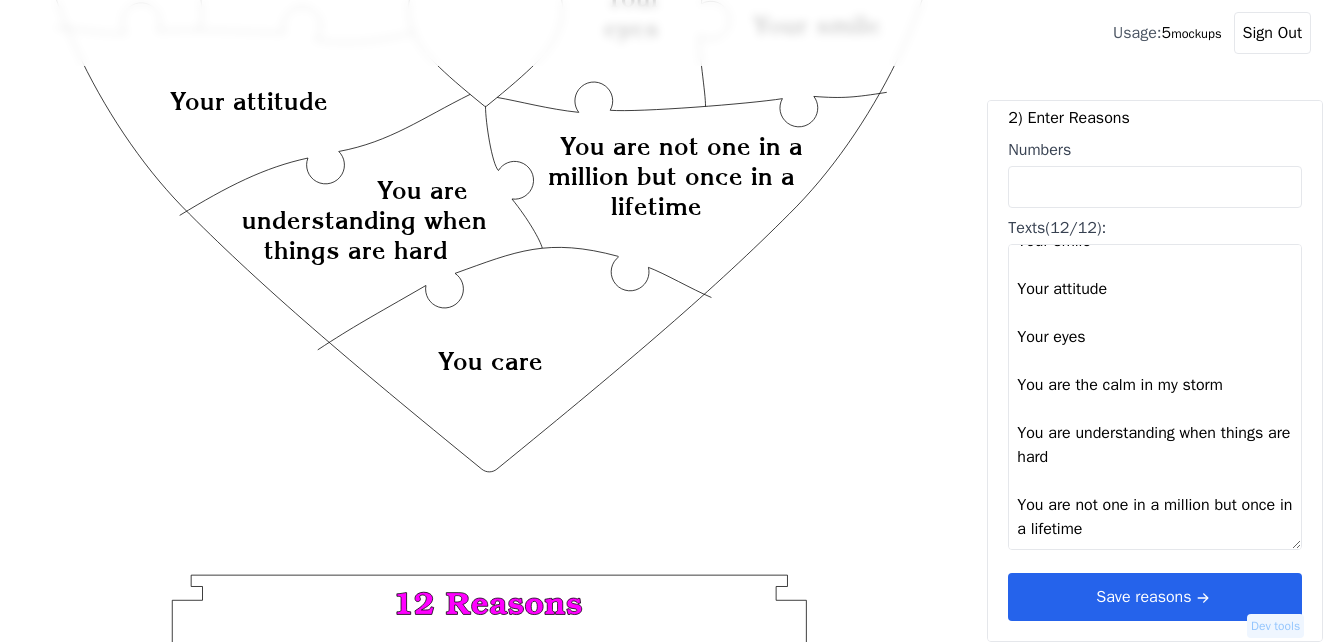 click on "Save reasons" at bounding box center (1155, 597) 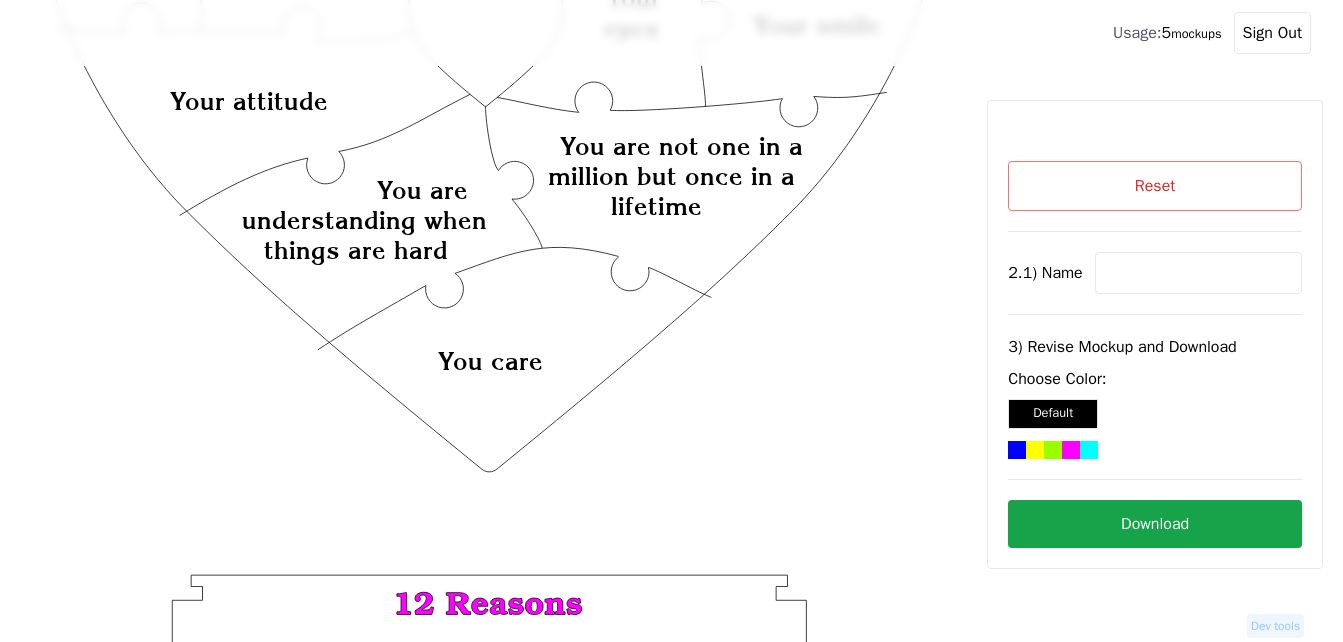 click at bounding box center (1198, 273) 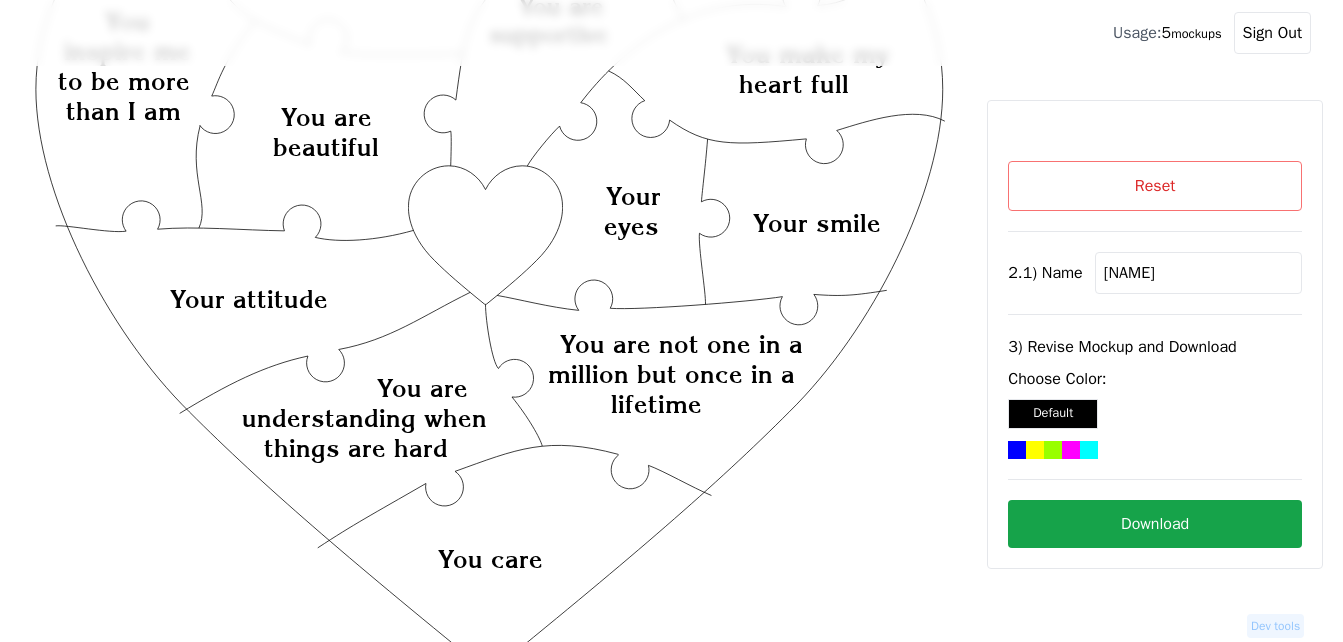 scroll, scrollTop: 235, scrollLeft: 0, axis: vertical 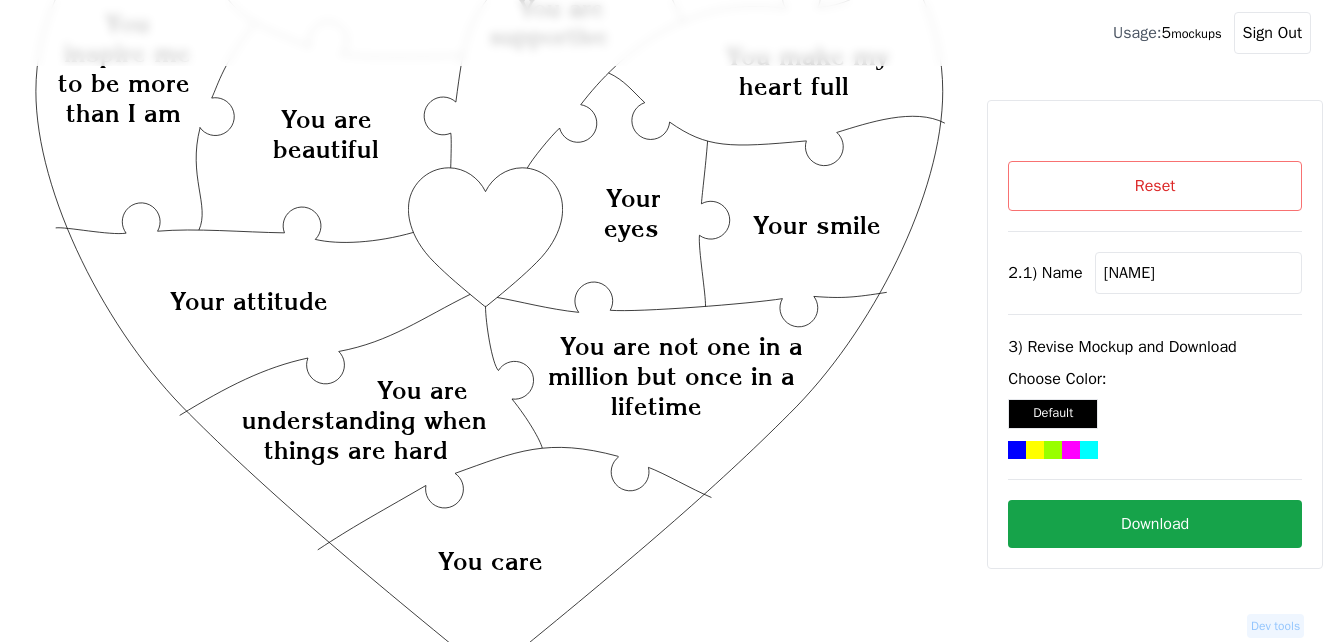 type on "[NAME]" 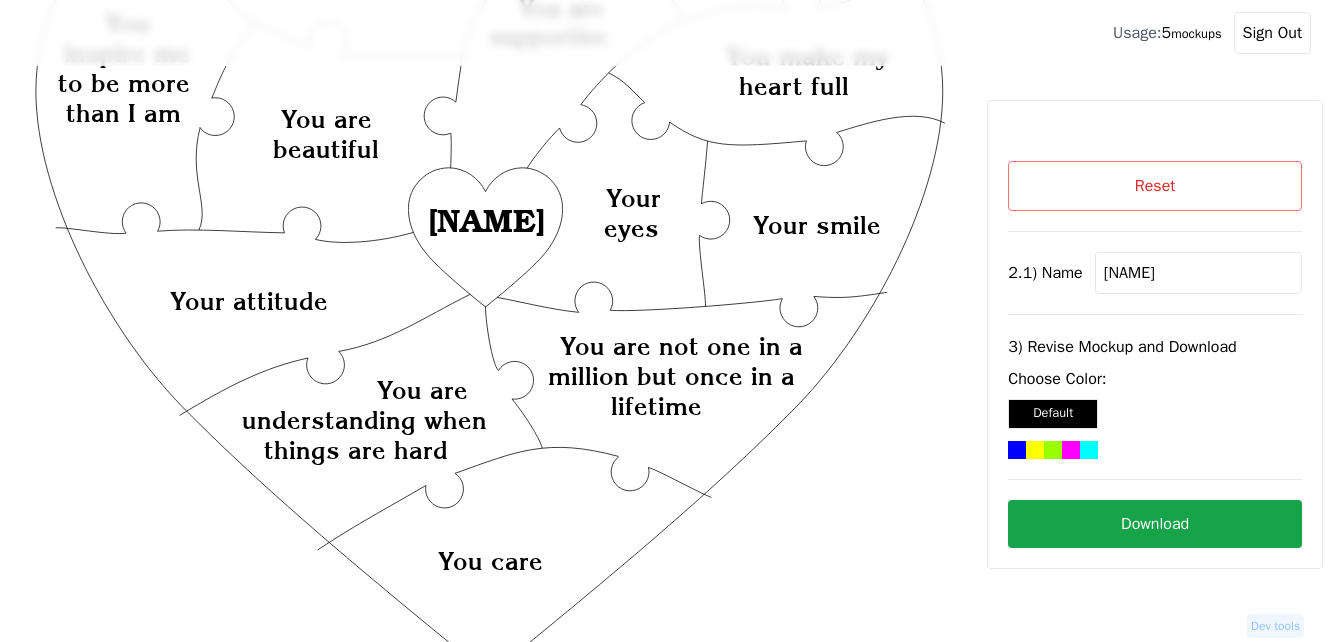 click 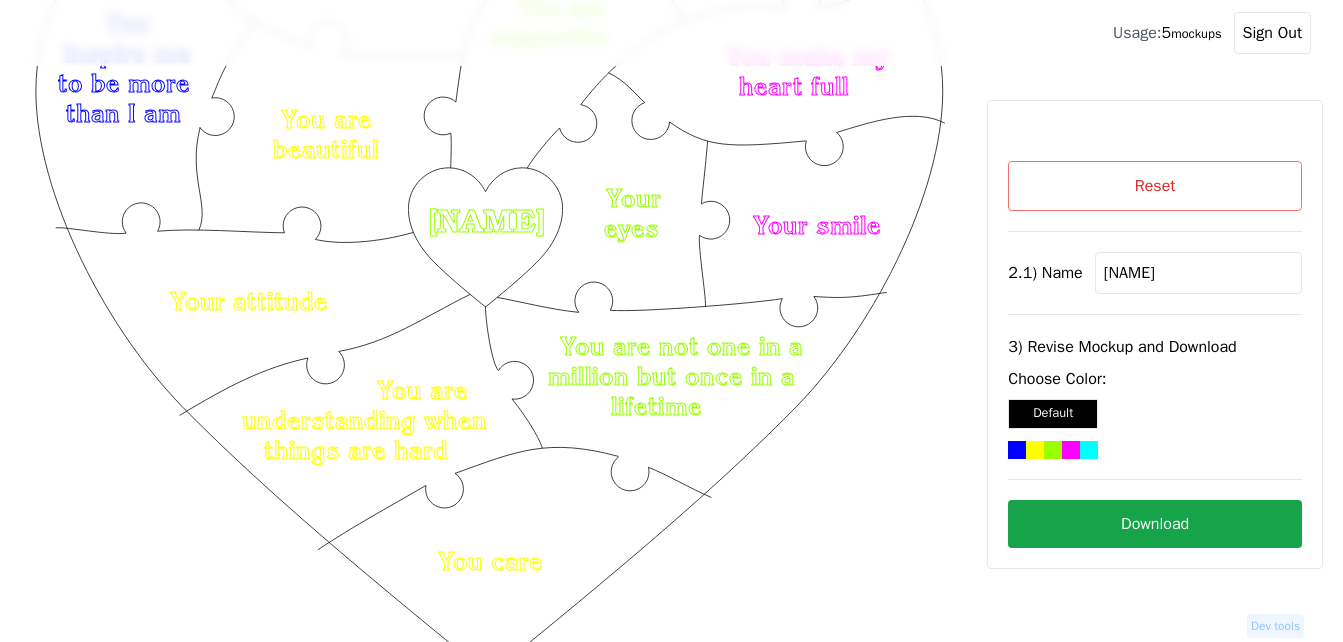 click on "Download" at bounding box center [1155, 524] 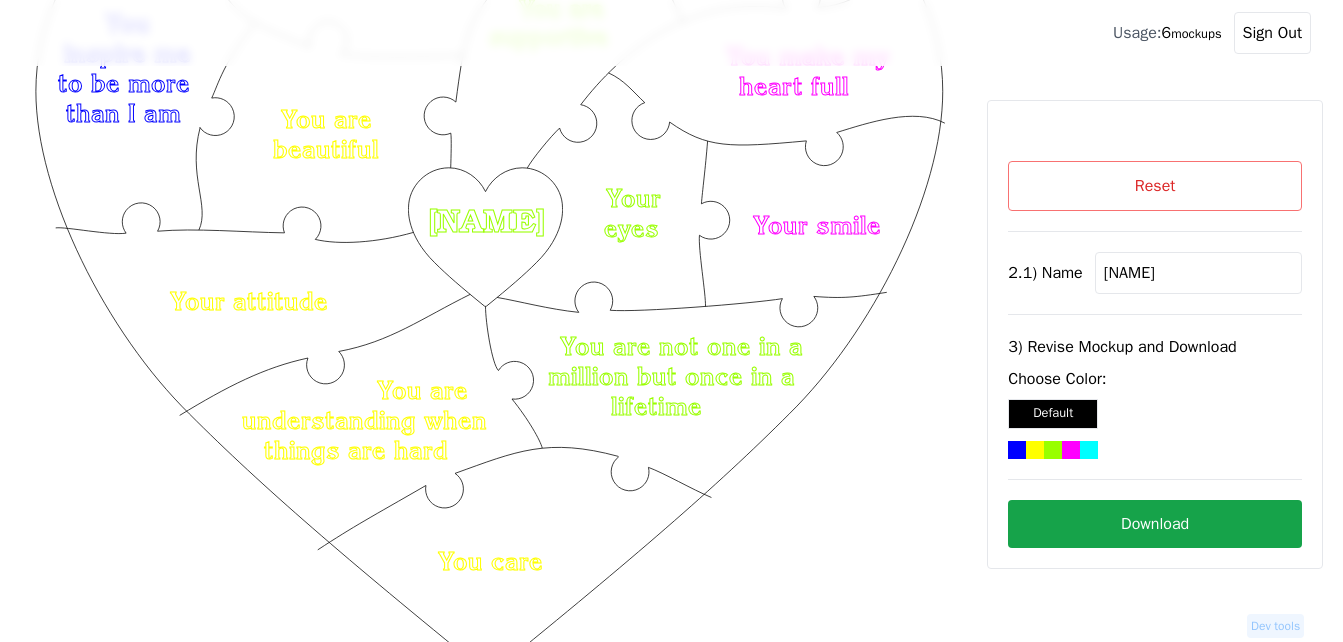 click on "Created with Snap
Created with Snap Created with Snap You’re so kind to everyone and make people feel special Created with Snap I love that you craft and create things with me Created with Snap You take care of me and never let me feel alone Created with Snap I can talk to you about anything and everything Created with Snap You are my best friend and favorite person Created with Snap You always make me feel safe and protected Created with Snap You light up the room just by being in it Created with Snap You have a way of making me smile, always Created with Snap You make even the simplest moments fun Created with Snap We’re nerdy together in the best way Created with Snap You’re always up for an adventure Created with Snap You make me feel loved every day Created with Snap [NAME] Created with Snap [NAME]" 